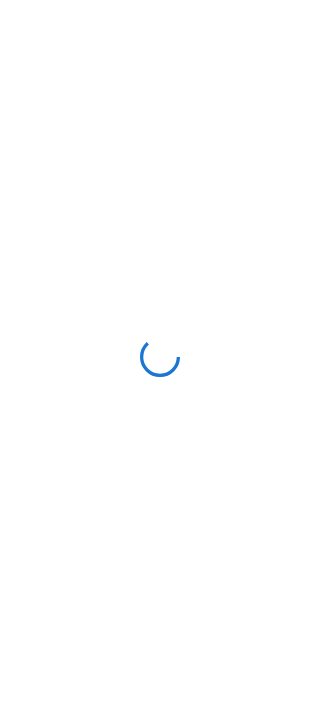 scroll, scrollTop: 0, scrollLeft: 0, axis: both 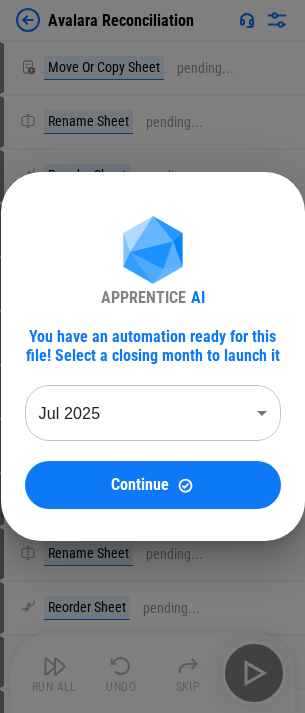 click on "APPRENTICE AI You have an automation ready for this file! Select a closing month to launch it Jul 2025 ******** ​ Continue" at bounding box center [152, 356] 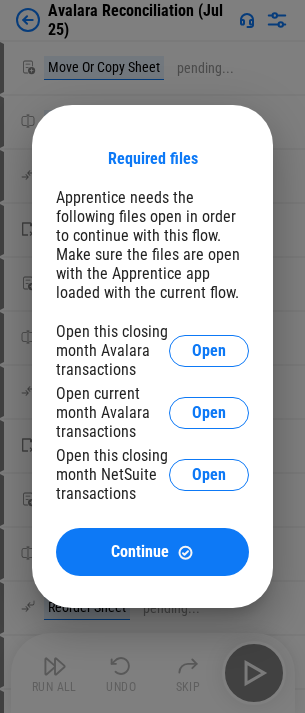 click on "Required files Apprentice needs the following files open in order to continue with this flow. Make sure the files are open with the Apprentice app loaded with the current flow. Open this [MONTH] [MONTH] transactions Open Open current [MONTH] [MONTH] transactions Open Open this [MONTH] [MONTH] transactions Open Continue" at bounding box center [152, 356] 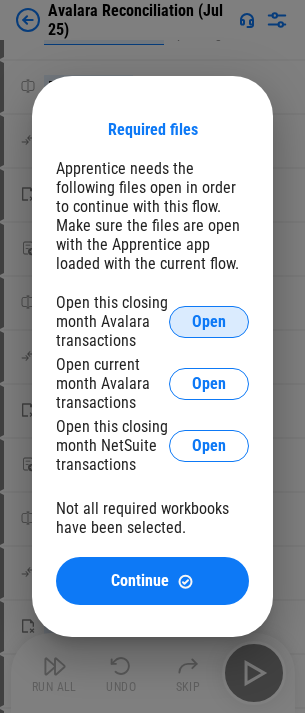 scroll, scrollTop: 0, scrollLeft: 0, axis: both 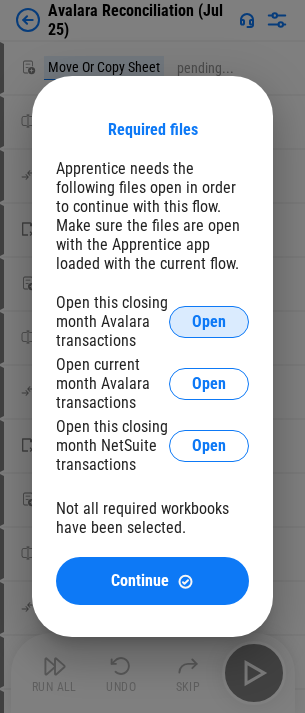click on "Open" at bounding box center [209, 322] 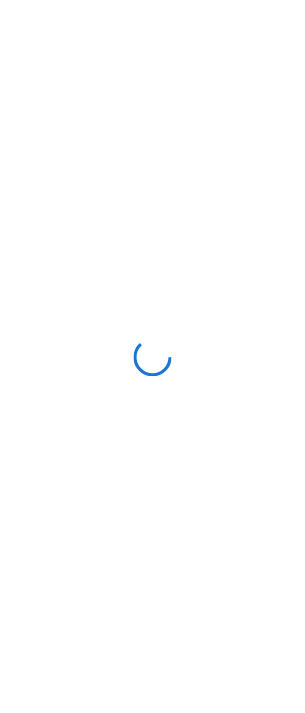 scroll, scrollTop: 0, scrollLeft: 0, axis: both 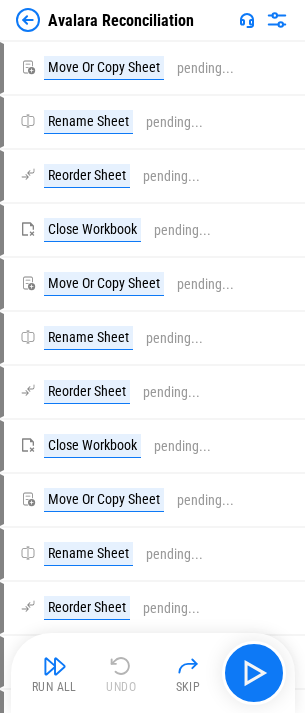 click at bounding box center [28, 20] 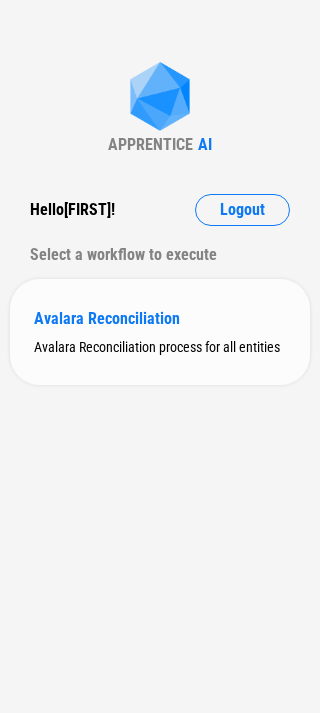 click on "Avalara Reconciliation" at bounding box center (160, 318) 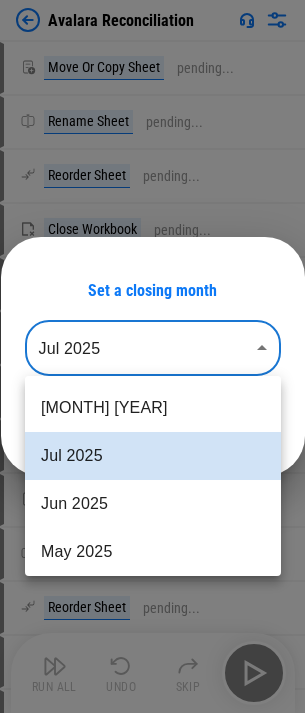 drag, startPoint x: 147, startPoint y: 364, endPoint x: 142, endPoint y: 402, distance: 38.327538 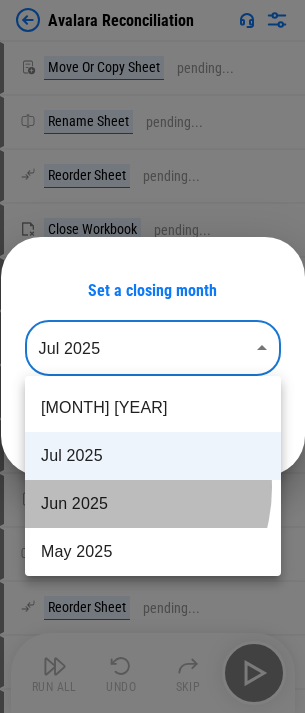 click on "Jun 2025" at bounding box center [153, 504] 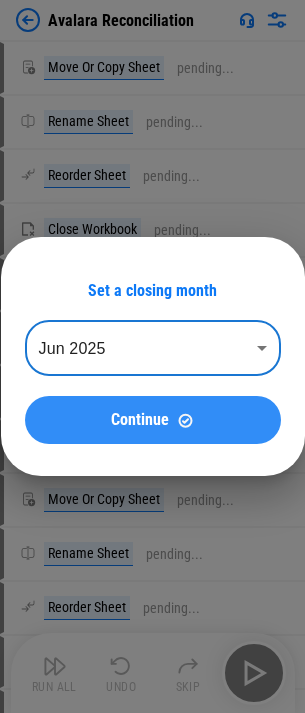 click on "Continue" at bounding box center (140, 420) 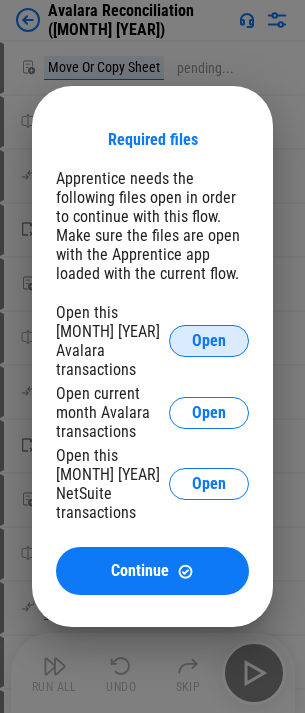 click on "Open" at bounding box center (209, 341) 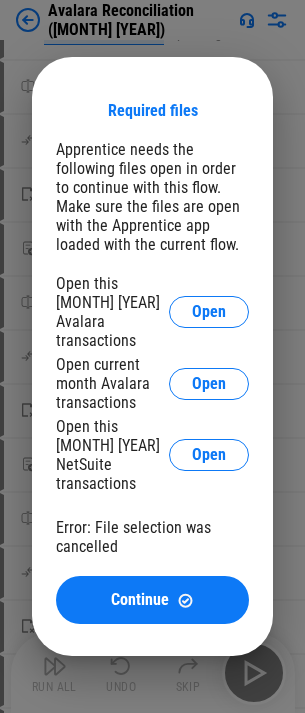 scroll, scrollTop: 0, scrollLeft: 0, axis: both 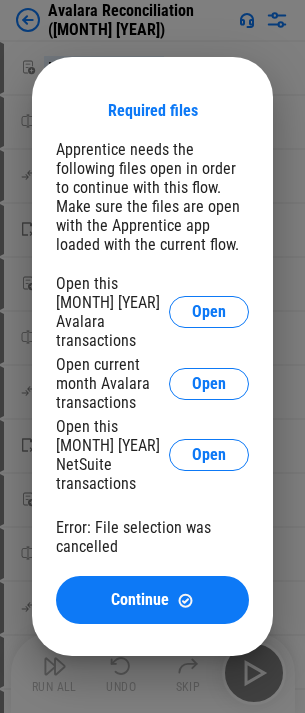 click on "Required files Apprentice needs the following files open in order to continue with this flow. Make sure the files are open with the Apprentice app loaded with the current flow. Open this closing month Avalara transactions Open Open current month Avalara transactions Open Open this closing month NetSuite transactions Open Error: File selection was cancelled Continue" at bounding box center (152, 356) 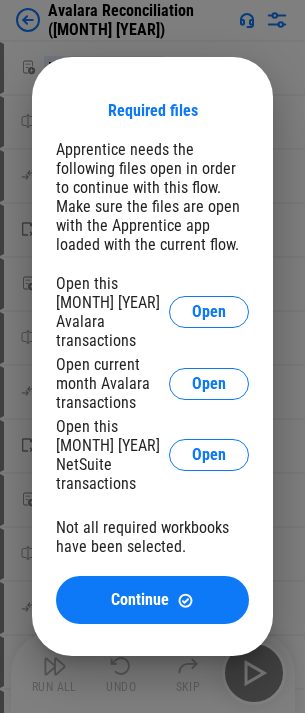 click on "Required files Apprentice needs the following files open in order to continue with this flow. Make sure the files are open with the Apprentice app loaded with the current flow. Open this closing month Avalara transactions Open Open current month Avalara transactions Open Open this closing month NetSuite transactions Open Not all required workbooks have been selected. Continue" at bounding box center [152, 356] 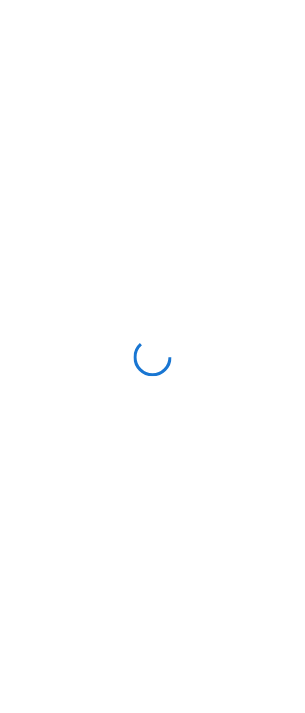 scroll, scrollTop: 0, scrollLeft: 0, axis: both 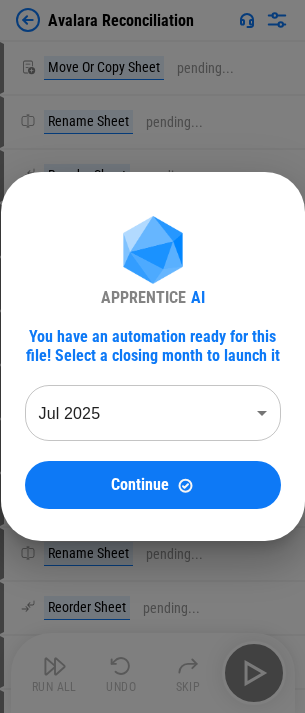 click on "Avalara Reconciliation  Move Or Copy Sheet pending... Rename Sheet pending... Reorder Sheet pending... Close Workbook pending... Move Or Copy Sheet pending... Rename Sheet pending... Reorder Sheet pending... Close Workbook pending... Move Or Copy Sheet pending... Rename Sheet pending... Reorder Sheet pending... Close Workbook pending... Rename Sheet pending... User information pending... Manual Change Required pending... Add Columns pending... Set filter pending... Update pending... Apply Filter pending... Update pending... Clear All Filters pending... Set filter pending... Apply Filter pending... Update pending... Clear All Filters pending... Change Format pending... Add Columns pending... Update pending... Update pending... Auto Fill pending... Change Format pending... Apply Filter pending... Apply Filter pending... Change Format pending... Update pending... Copy pending... Paste Formulas pending... Apply Filter pending... Manual Change Required pending... Clear All Filters pending... Add Sheet AI" at bounding box center [152, 356] 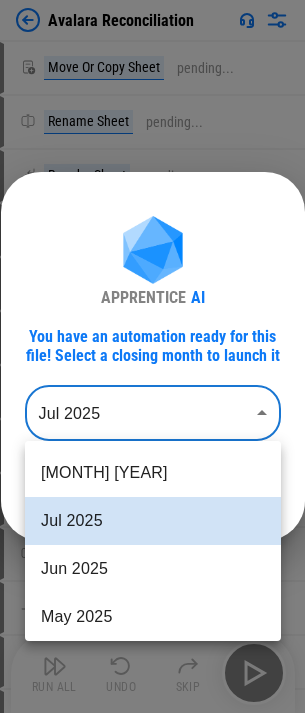 click on "Jun 2025" at bounding box center [153, 569] 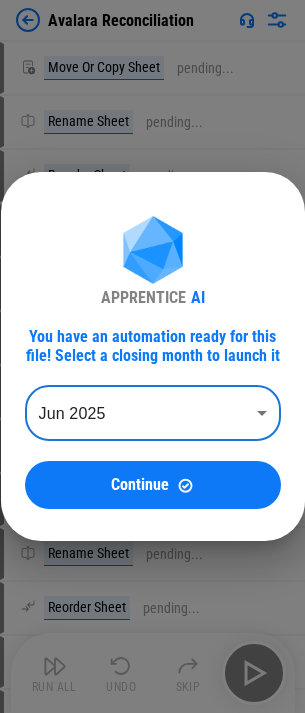 click on "Continue" at bounding box center [153, 485] 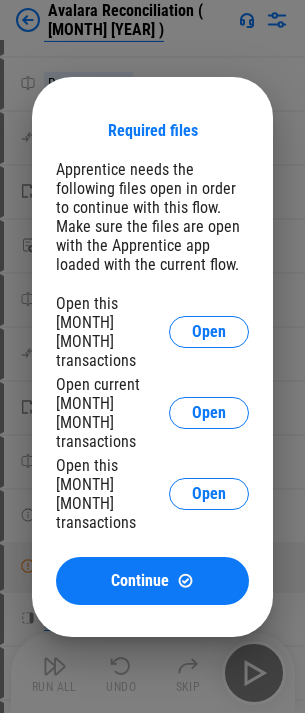 scroll, scrollTop: 100, scrollLeft: 0, axis: vertical 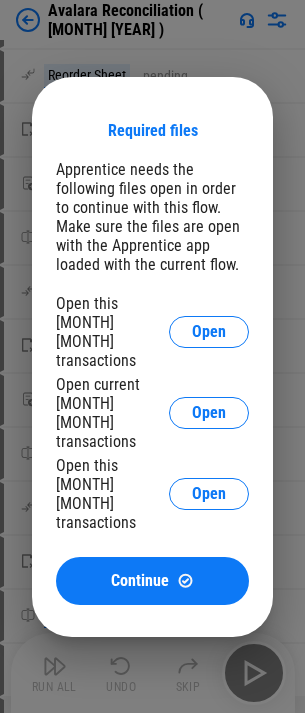 click on "Required files Apprentice needs the following files open in order to continue with this flow. Make sure the files are open with the Apprentice app loaded with the current flow. Open this closing month Avalara transactions Open Open current month Avalara transactions Open Open this closing month NetSuite transactions Open Continue" at bounding box center (152, 356) 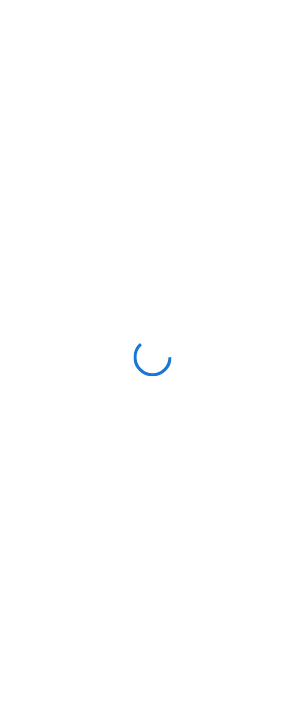 scroll, scrollTop: 0, scrollLeft: 0, axis: both 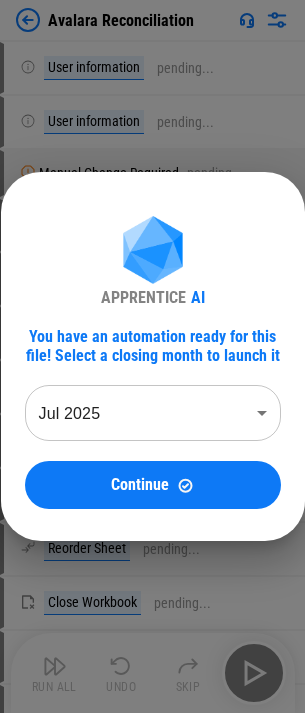click on "Avalara Reconciliation  User information pending... User information pending... Manual Change Required pending... Move Or Copy Sheet pending... Rename Sheet pending... Reorder Sheet pending... Close Workbook pending... Move Or Copy Sheet pending... Rename Sheet pending... Reorder Sheet pending... Close Workbook pending... Move Or Copy Sheet pending... Rename Sheet pending... Reorder Sheet pending... Close Workbook pending... Rename Sheet pending... Add Columns pending... Update pending... Update pending... Copy pending... Paste Formulas pending... Change Format pending... Add Columns pending... Set filter pending... Update pending... Apply Filter pending... Update pending... Clear All Filters pending... Set filter pending... Apply Filter pending... Update pending... Clear All Filters pending... Change Format pending... Apply Filter pending... Apply Filter pending... Change Format pending... Update pending... Copy pending... Paste Formulas pending... Apply Filter pending... Manual Change Required Copy" at bounding box center (152, 356) 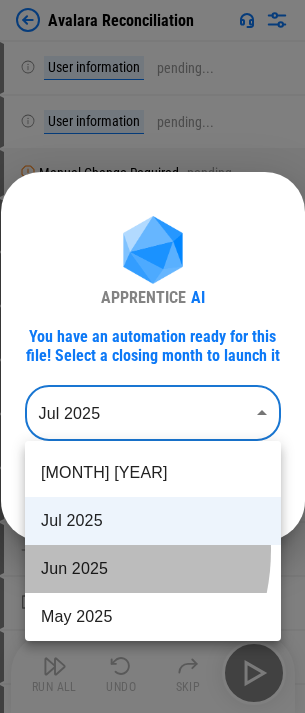 click on "Jun 2025" at bounding box center (153, 569) 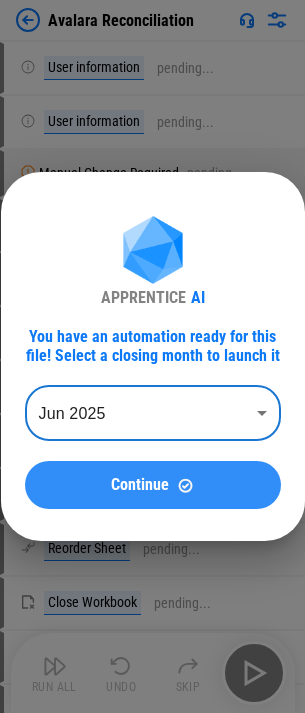 click on "Continue" at bounding box center (153, 485) 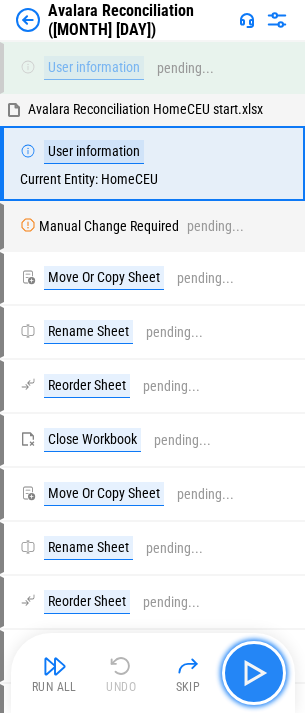 click at bounding box center (254, 673) 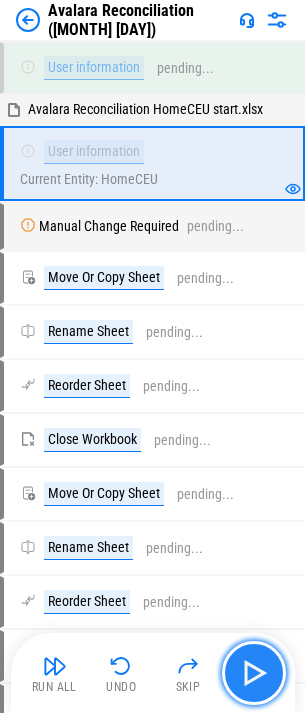 click at bounding box center (254, 673) 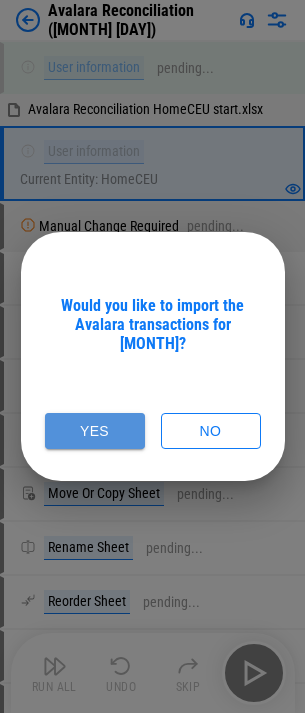 click on "Yes" at bounding box center (95, 431) 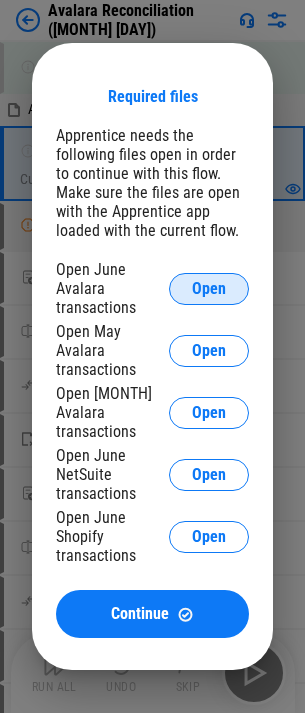 click on "Open" at bounding box center [209, 289] 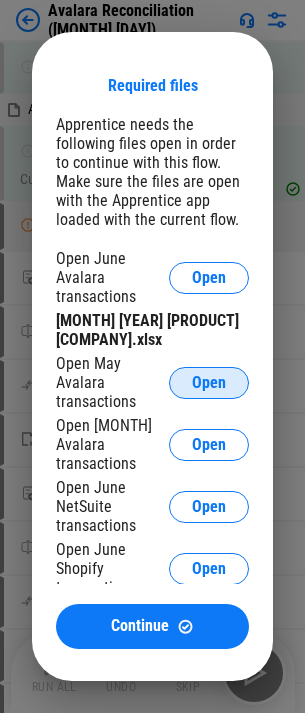 click on "Open" at bounding box center [209, 383] 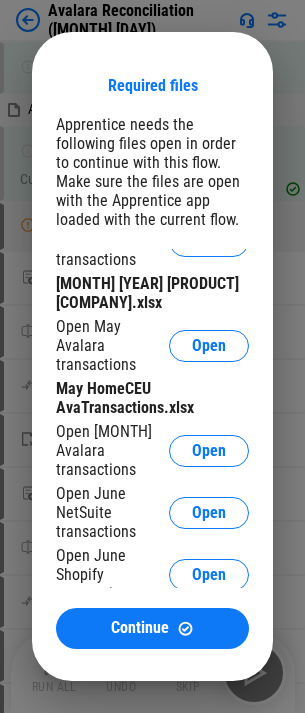 scroll, scrollTop: 57, scrollLeft: 0, axis: vertical 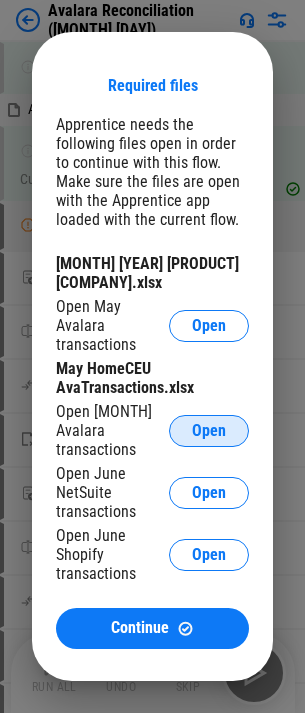 click on "Open" at bounding box center (209, 431) 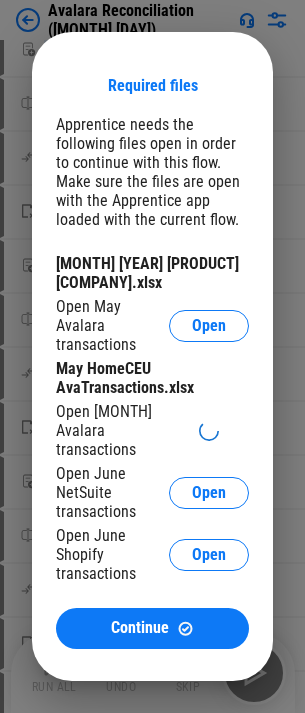 scroll, scrollTop: 300, scrollLeft: 0, axis: vertical 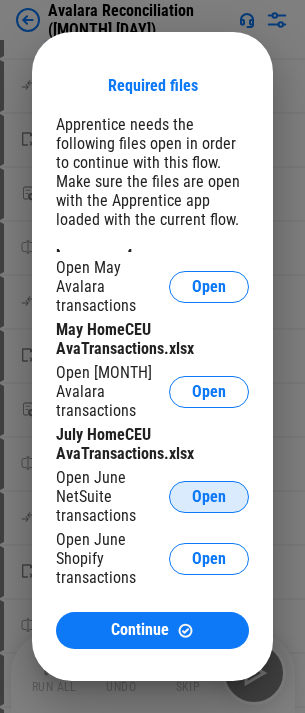 click on "Open" at bounding box center (209, 497) 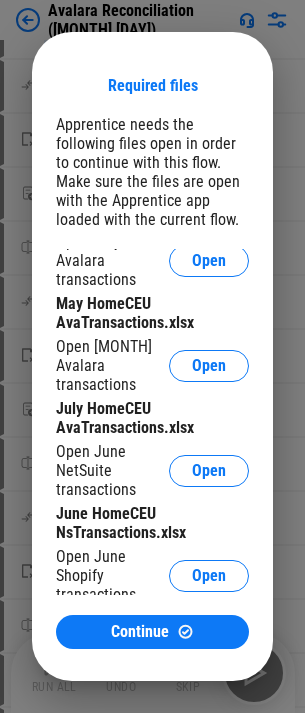 scroll, scrollTop: 136, scrollLeft: 0, axis: vertical 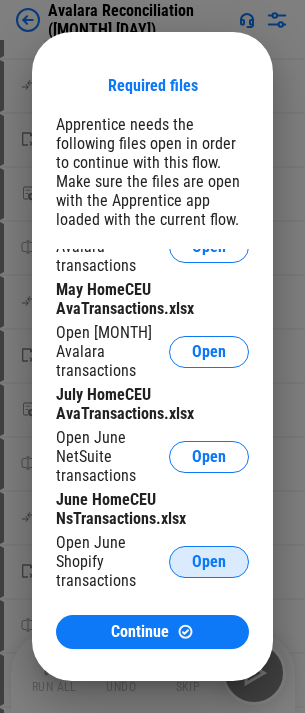 click on "Open" at bounding box center (209, 562) 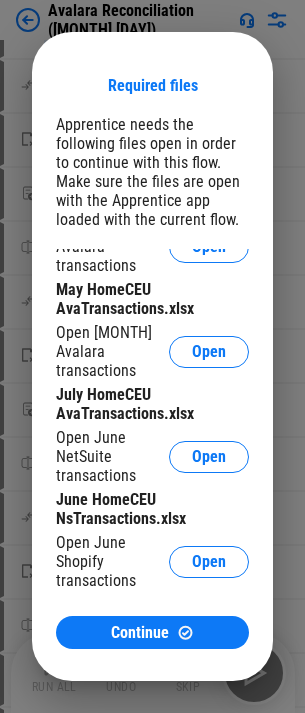 drag, startPoint x: 122, startPoint y: 627, endPoint x: 88, endPoint y: 649, distance: 40.496914 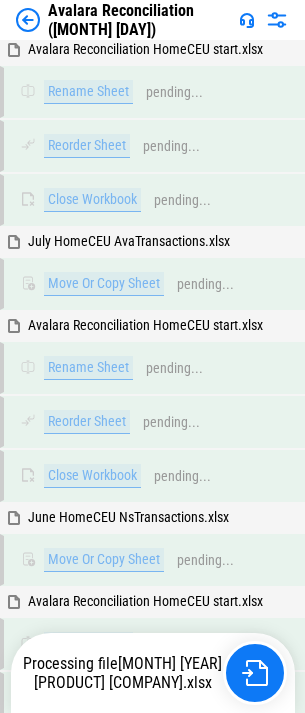 scroll, scrollTop: 330, scrollLeft: 0, axis: vertical 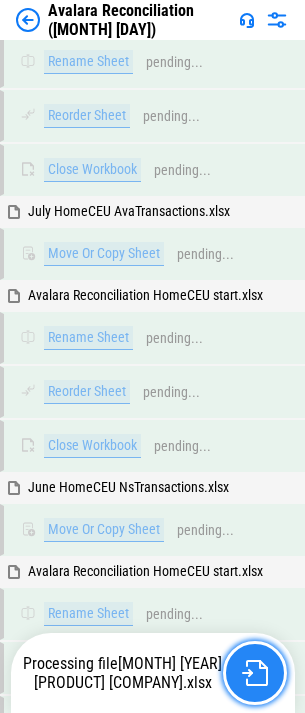 click at bounding box center (255, 673) 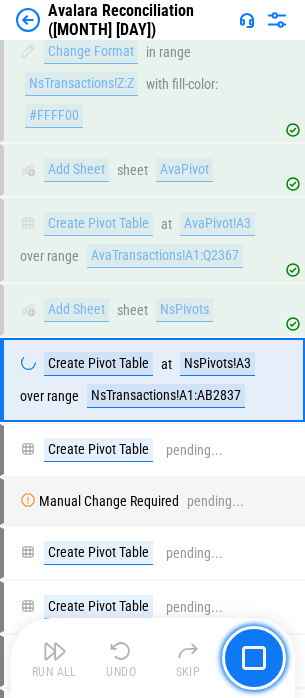 scroll, scrollTop: 28092, scrollLeft: 0, axis: vertical 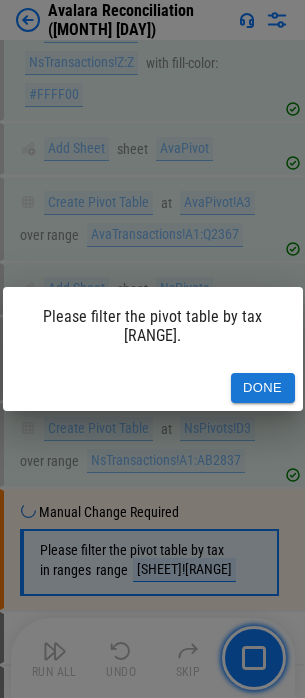 click on "Done" at bounding box center (263, 388) 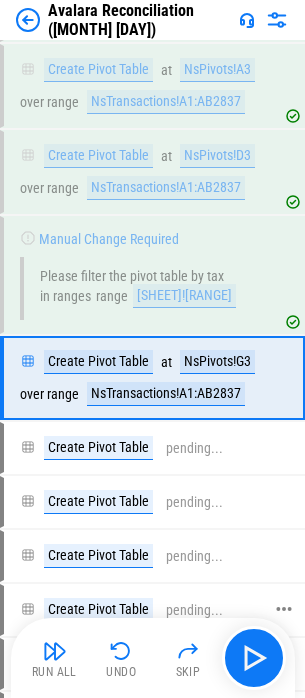 scroll, scrollTop: 28384, scrollLeft: 0, axis: vertical 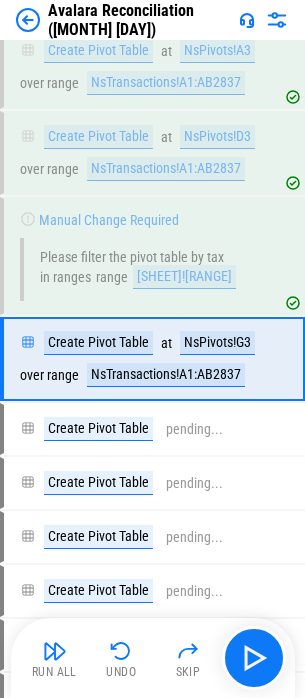 click at bounding box center (55, 651) 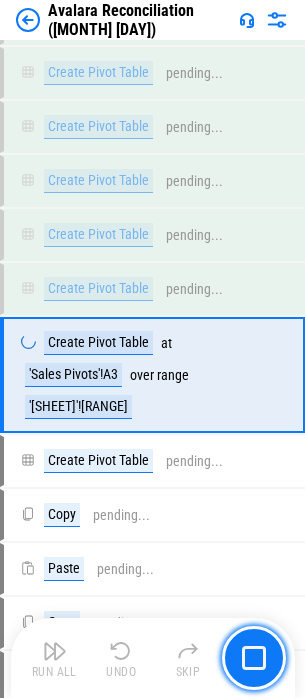 scroll, scrollTop: 29026, scrollLeft: 0, axis: vertical 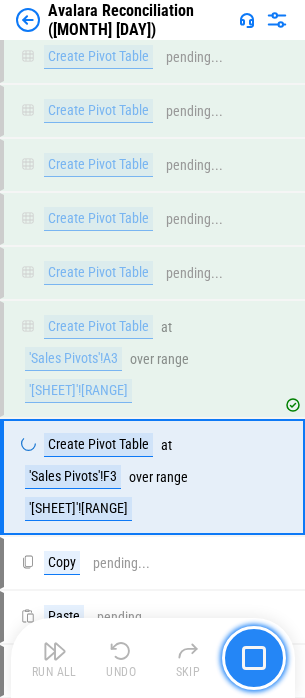 click at bounding box center [254, 658] 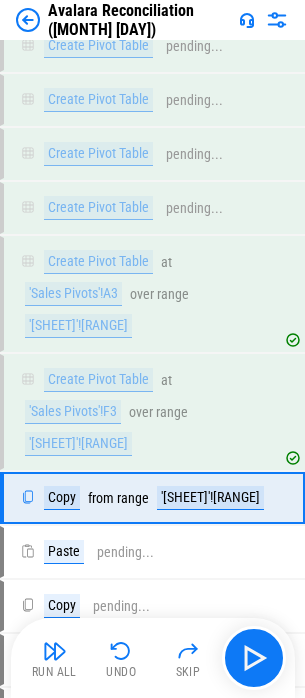 scroll, scrollTop: 29126, scrollLeft: 0, axis: vertical 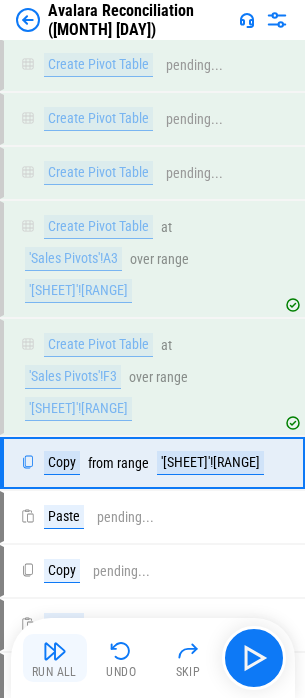 click on "Run All" at bounding box center [55, 658] 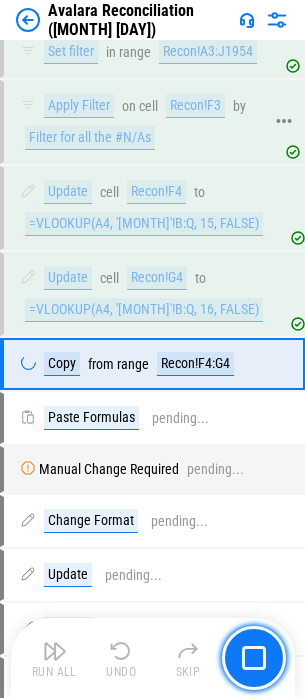 scroll, scrollTop: 30446, scrollLeft: 0, axis: vertical 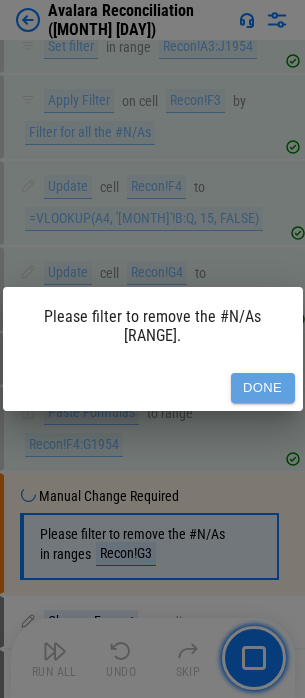 click on "Done" at bounding box center (263, 388) 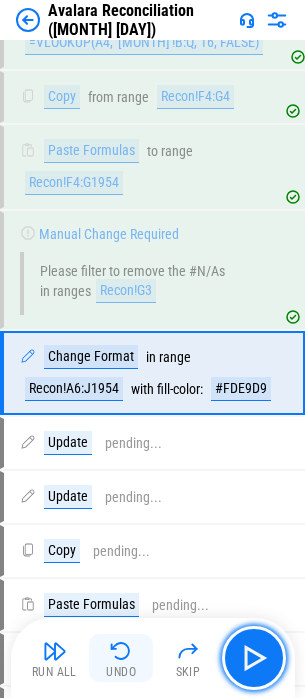 scroll, scrollTop: 30722, scrollLeft: 0, axis: vertical 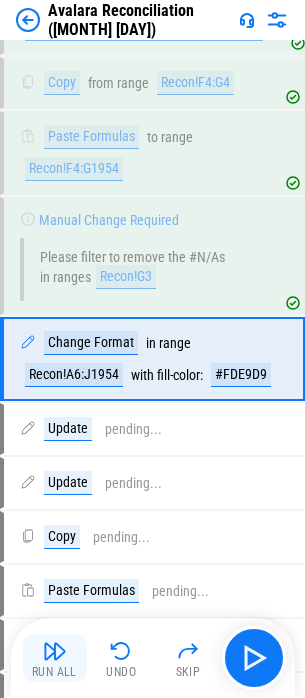 click at bounding box center [55, 651] 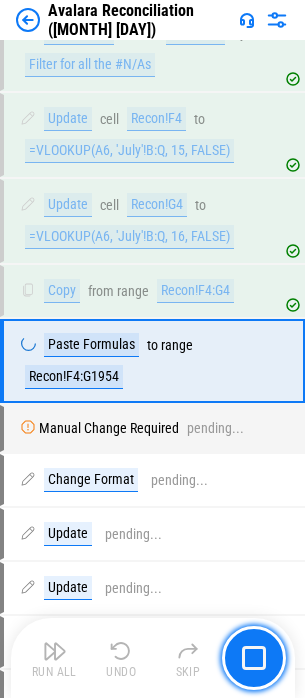 scroll, scrollTop: 31550, scrollLeft: 0, axis: vertical 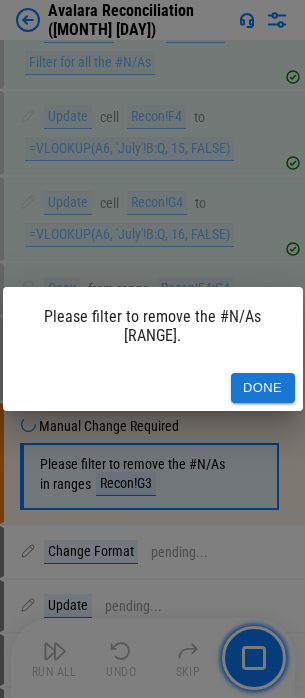 click on "Done" at bounding box center [263, 388] 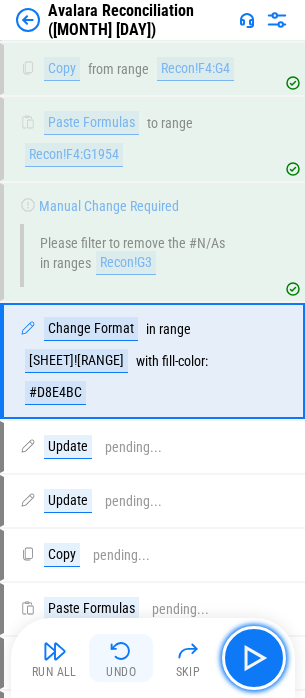 scroll, scrollTop: 31772, scrollLeft: 0, axis: vertical 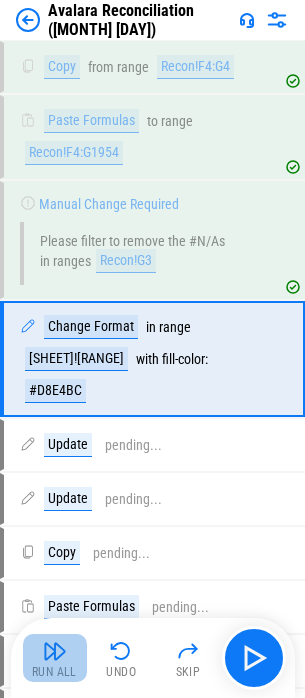 click on "Run All" at bounding box center (55, 658) 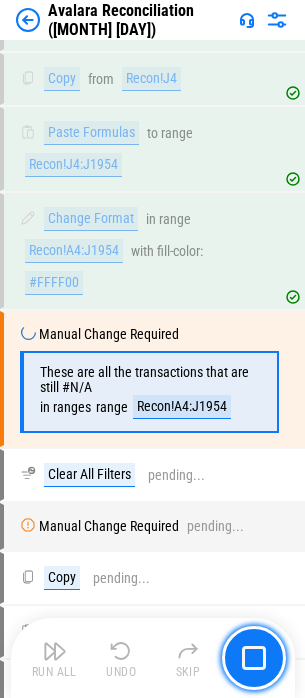 scroll, scrollTop: 32728, scrollLeft: 0, axis: vertical 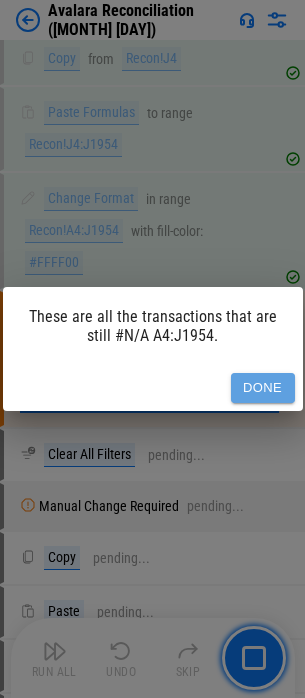 click on "Done" at bounding box center (263, 388) 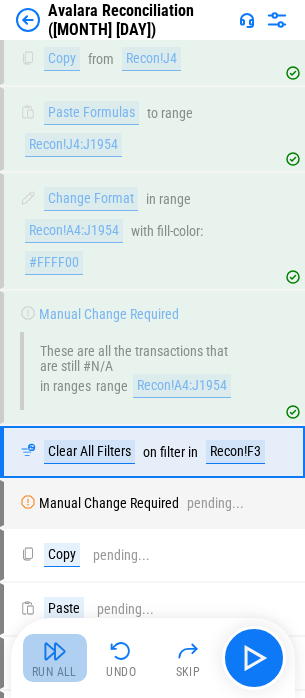 click on "Run All" at bounding box center [54, 672] 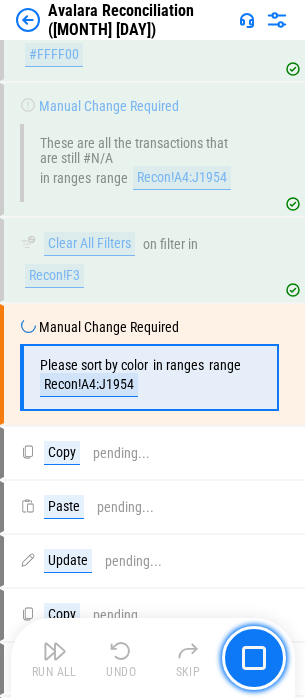 scroll, scrollTop: 32942, scrollLeft: 0, axis: vertical 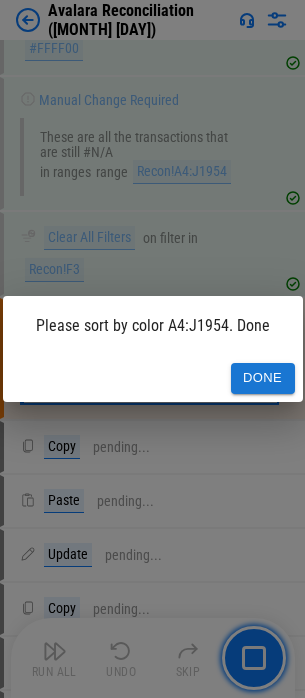 click on "Done" at bounding box center [263, 378] 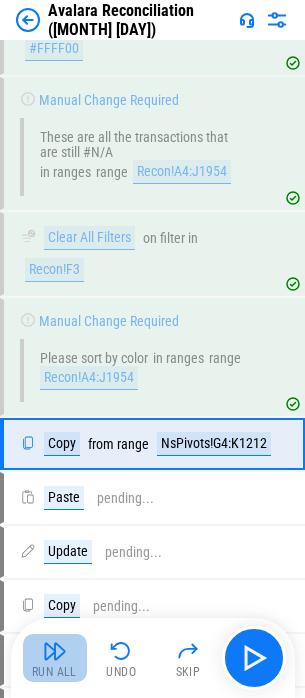 click on "Run All" at bounding box center (55, 658) 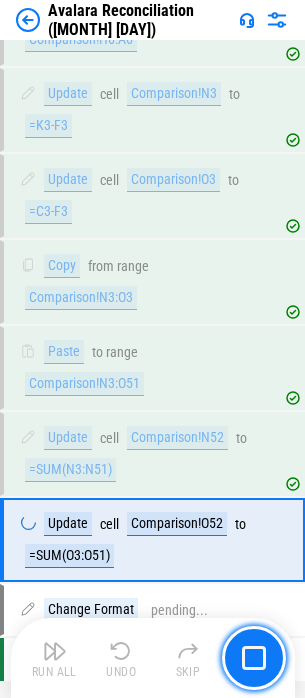 scroll, scrollTop: 34829, scrollLeft: 0, axis: vertical 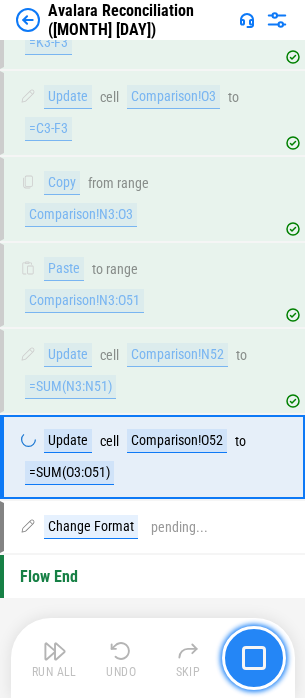 click at bounding box center (254, 658) 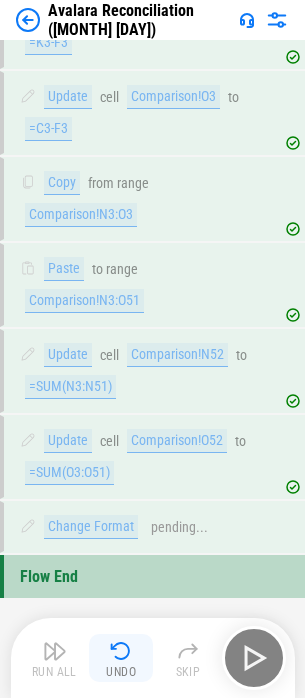 click at bounding box center [121, 651] 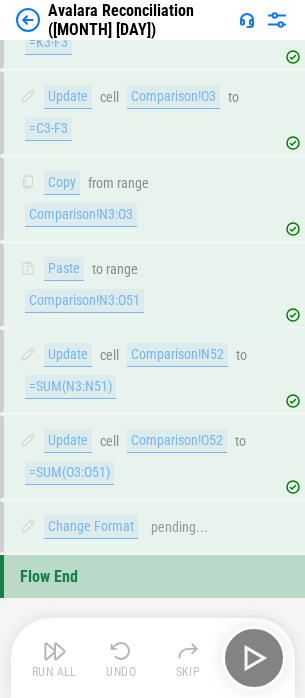 click on "Run All Undo Skip" at bounding box center (155, 658) 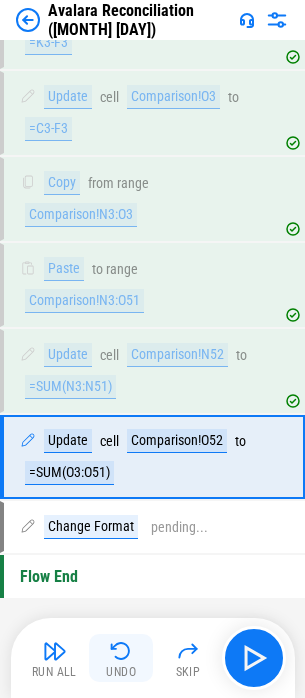 click at bounding box center [121, 651] 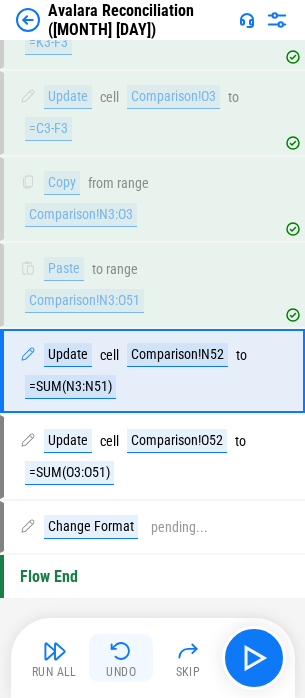 click on "Undo" at bounding box center [121, 672] 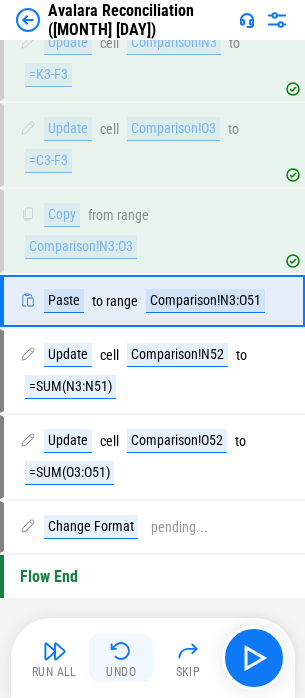 click at bounding box center [121, 651] 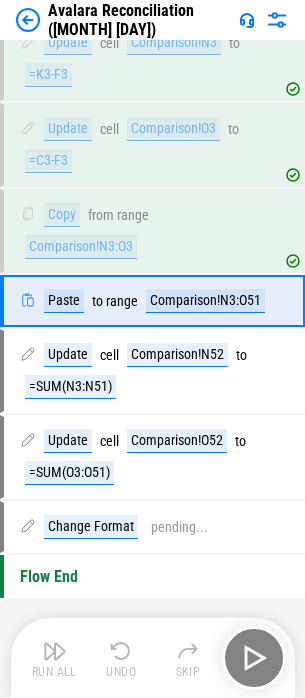 scroll, scrollTop: 34797, scrollLeft: 0, axis: vertical 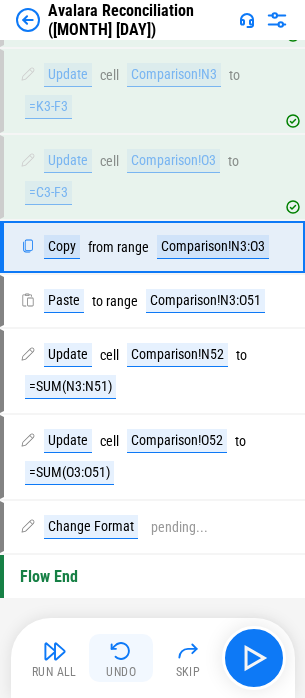 click at bounding box center (121, 651) 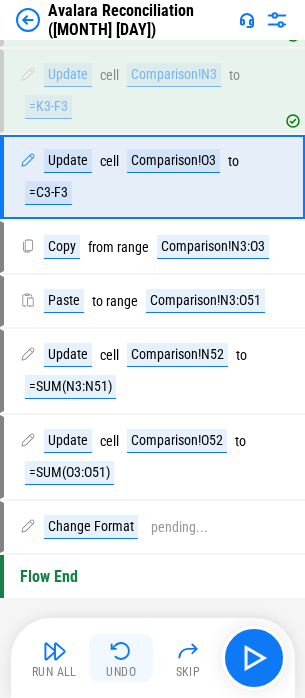 click at bounding box center (121, 651) 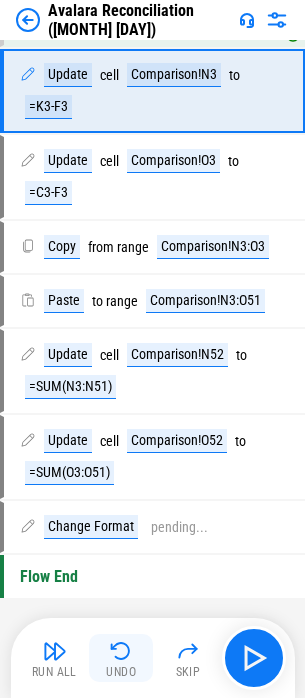 click at bounding box center (121, 651) 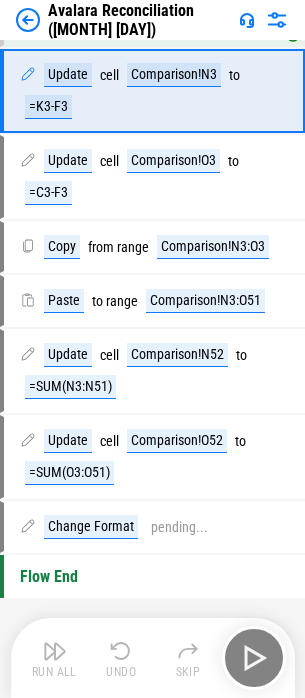 click on "Run All Undo Skip" at bounding box center (155, 658) 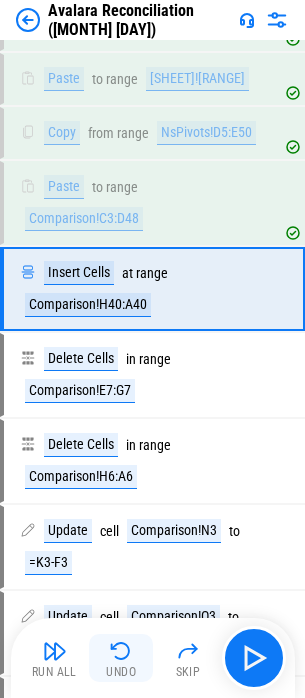 click at bounding box center [121, 651] 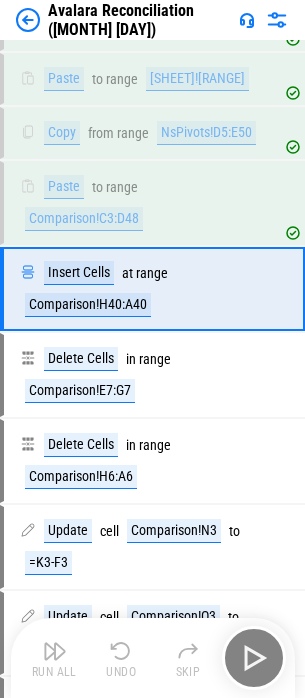 scroll, scrollTop: 34281, scrollLeft: 0, axis: vertical 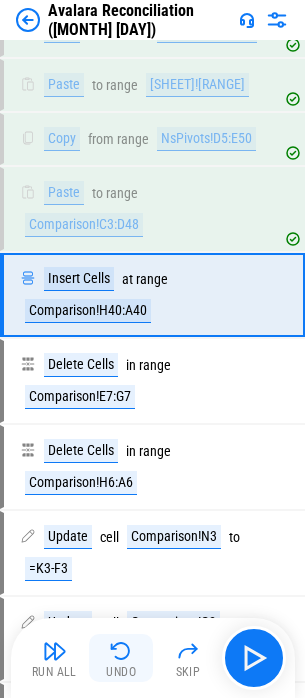 click at bounding box center (121, 651) 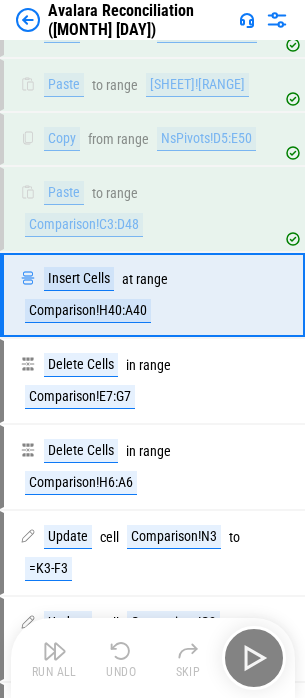 click at bounding box center [121, 651] 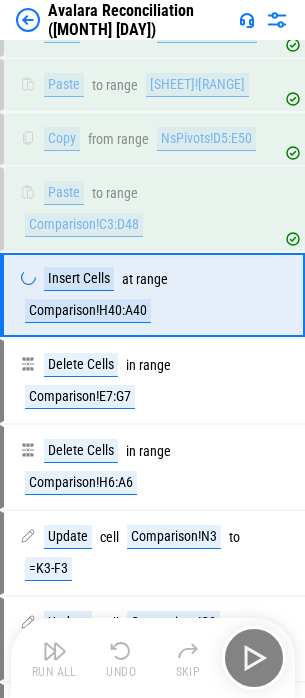 click at bounding box center [121, 651] 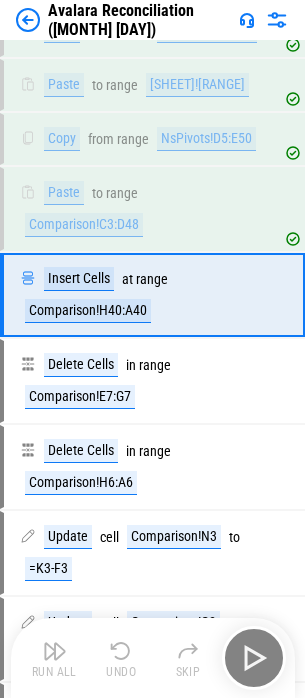 click on "Run All Undo Skip" at bounding box center [155, 658] 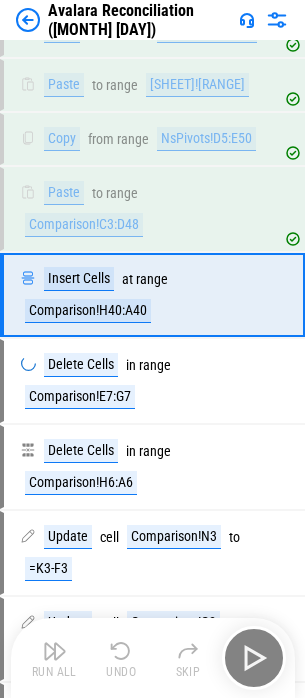click on "Run All Undo Skip" at bounding box center (155, 658) 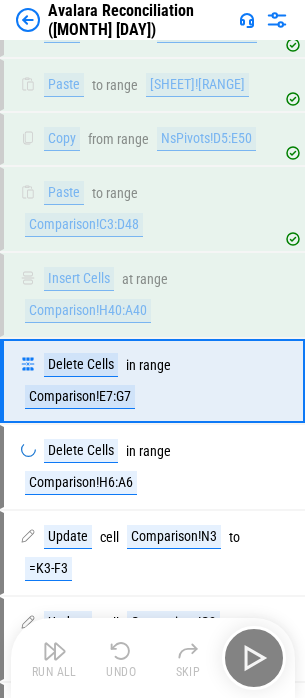 click on "Run All Undo Skip" at bounding box center (155, 658) 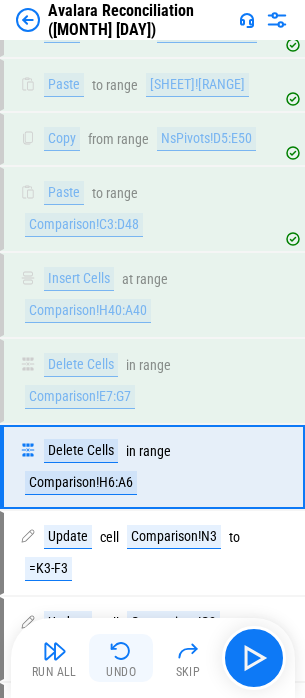 click at bounding box center (121, 651) 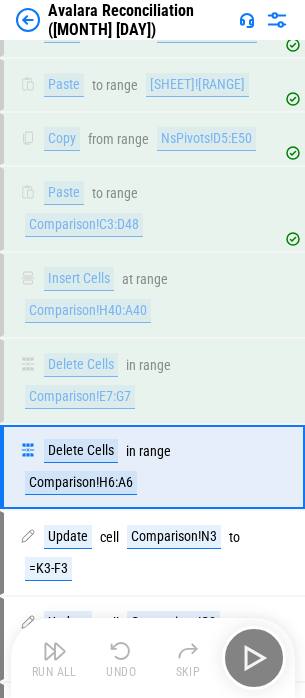 click on "Run All Undo Skip" at bounding box center (155, 658) 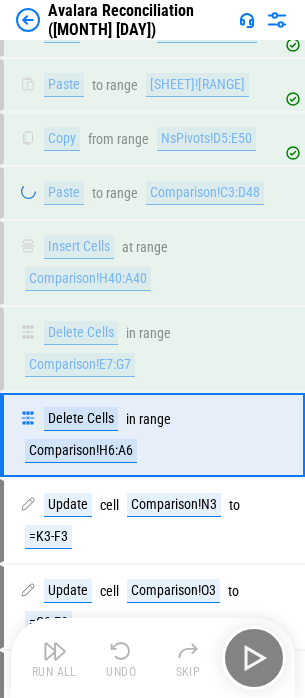 click on "Run All Undo Skip" at bounding box center [155, 658] 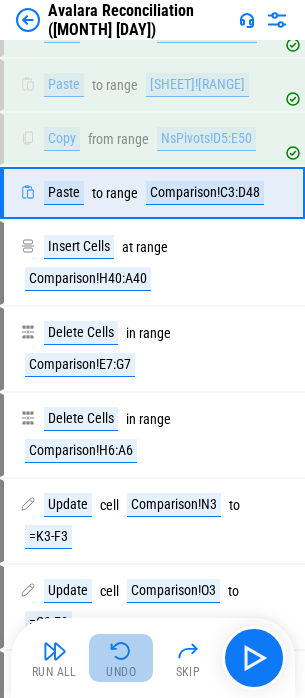 click at bounding box center (121, 651) 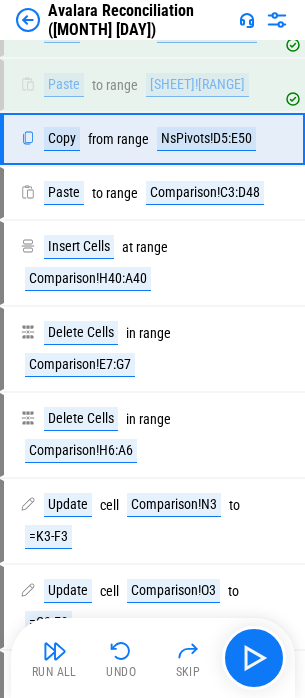 click on "Run All Undo Skip" at bounding box center (155, 658) 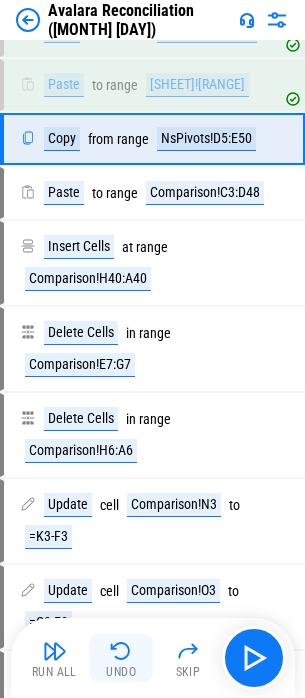 click on "Undo" at bounding box center (121, 658) 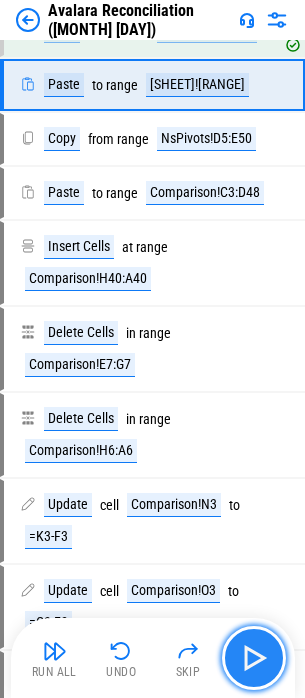 click at bounding box center (254, 658) 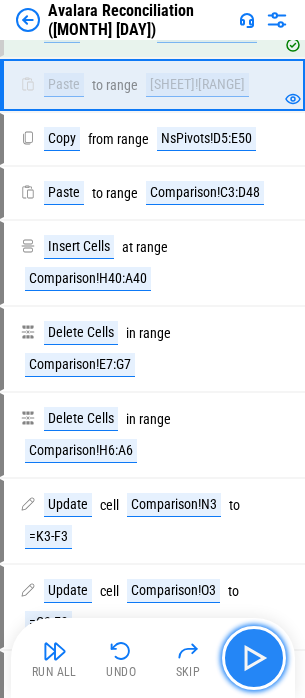 click at bounding box center (254, 658) 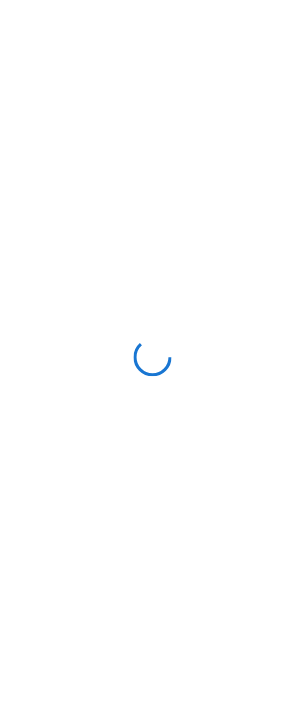 scroll, scrollTop: 0, scrollLeft: 0, axis: both 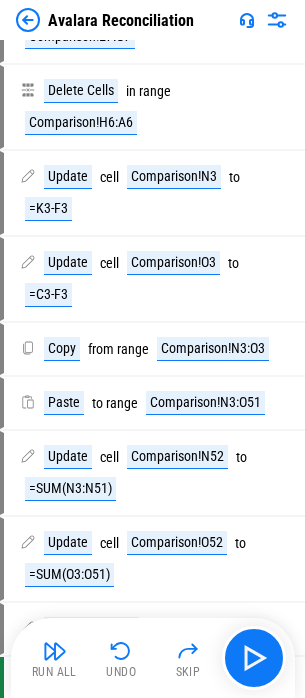 click at bounding box center [28, 20] 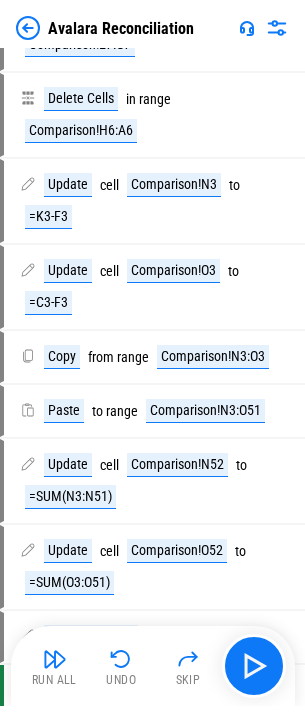 scroll, scrollTop: 0, scrollLeft: 0, axis: both 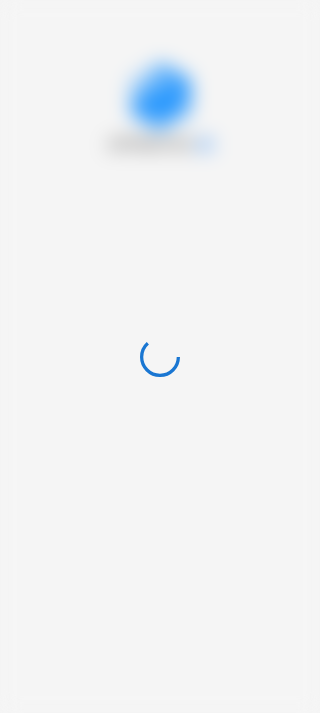 click at bounding box center (160, 356) 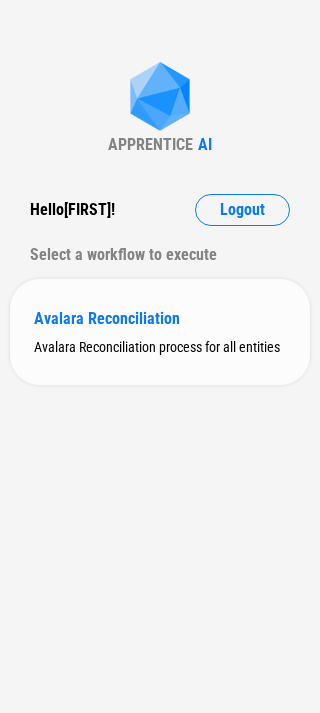 click on "Avalara Reconciliation process for all entities" at bounding box center (160, 347) 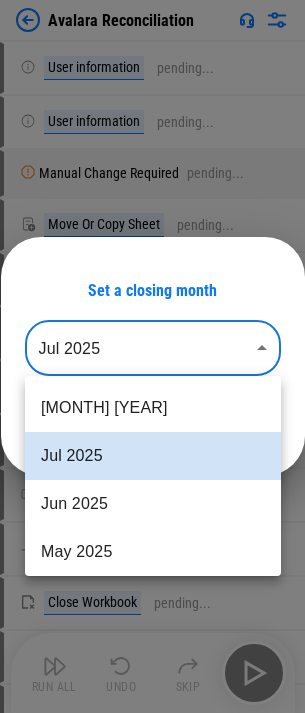 drag, startPoint x: 116, startPoint y: 348, endPoint x: 104, endPoint y: 366, distance: 21.633308 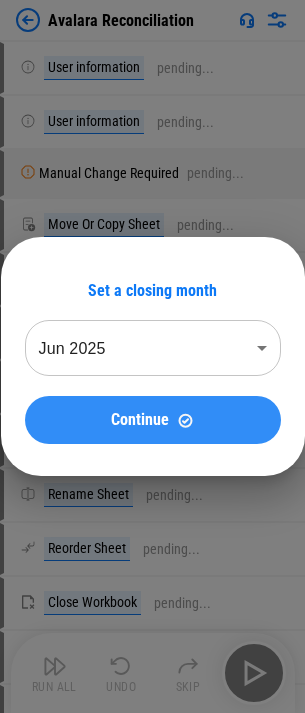 click on "Continue" at bounding box center (153, 420) 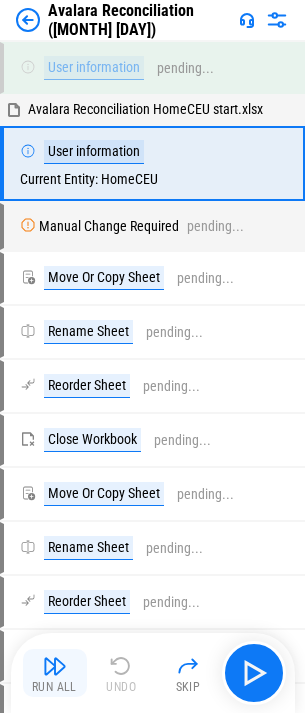click on "Run All" at bounding box center (54, 687) 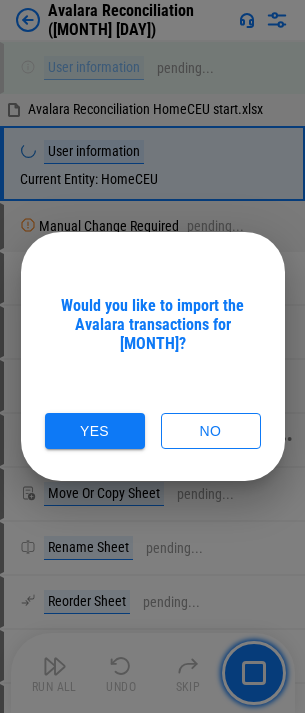 click on "Yes" at bounding box center [95, 431] 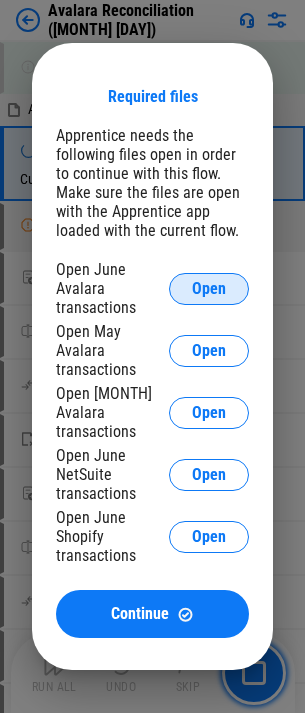 click on "Open" at bounding box center (209, 289) 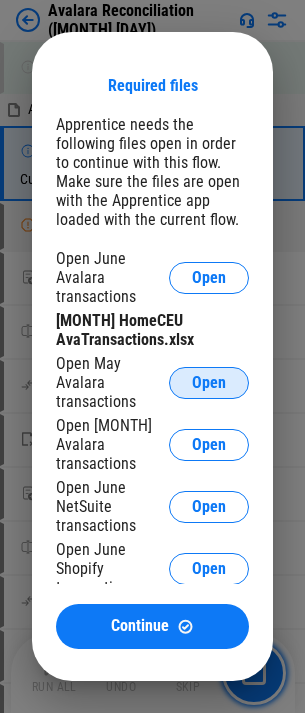 click on "Open May Avalara transactions Open" at bounding box center [152, 382] 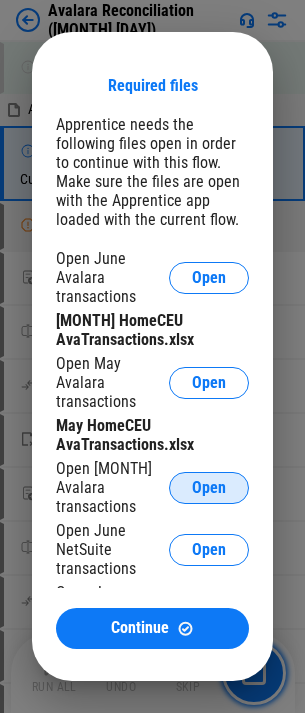click on "Open" at bounding box center (209, 488) 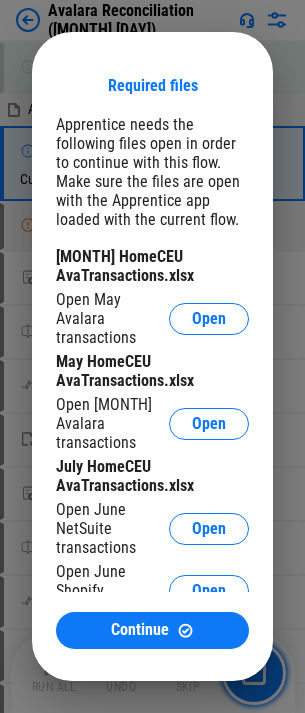 scroll, scrollTop: 96, scrollLeft: 0, axis: vertical 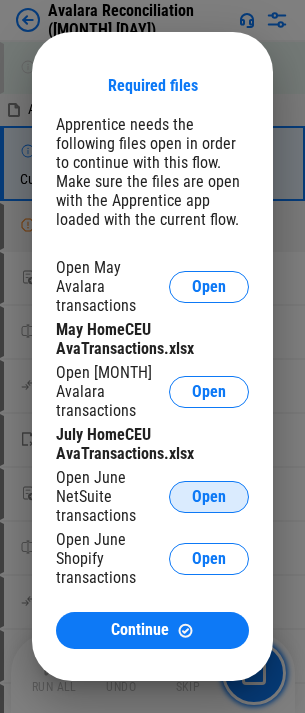 click on "Open" at bounding box center (209, 497) 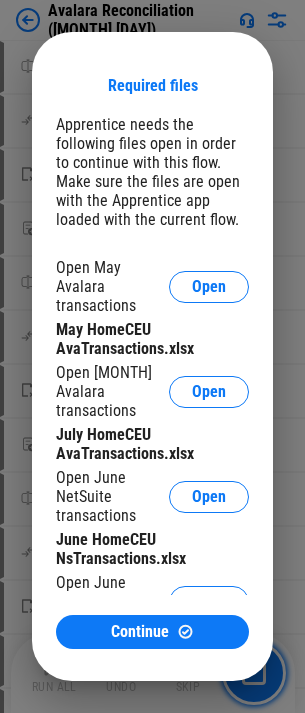 scroll, scrollTop: 400, scrollLeft: 0, axis: vertical 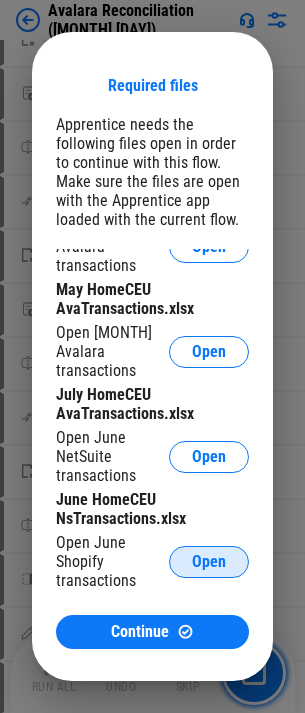 click on "Open" at bounding box center (209, 562) 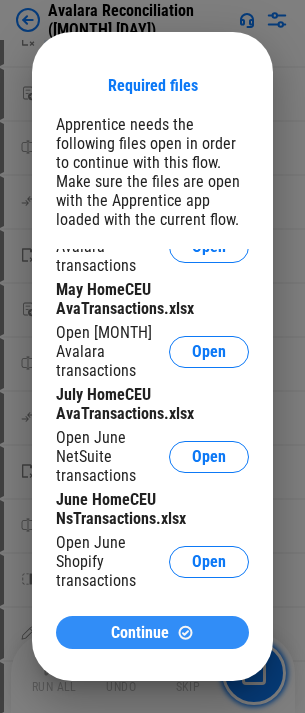 scroll, scrollTop: 177, scrollLeft: 0, axis: vertical 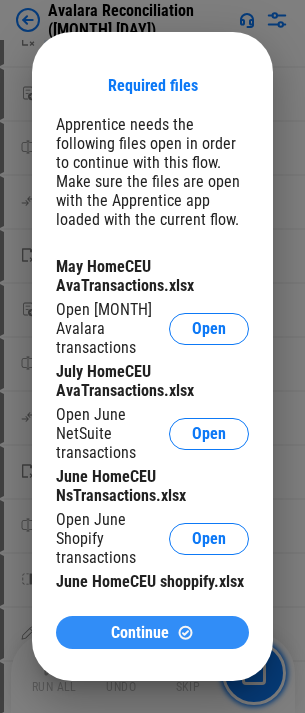 click on "Continue" at bounding box center [140, 633] 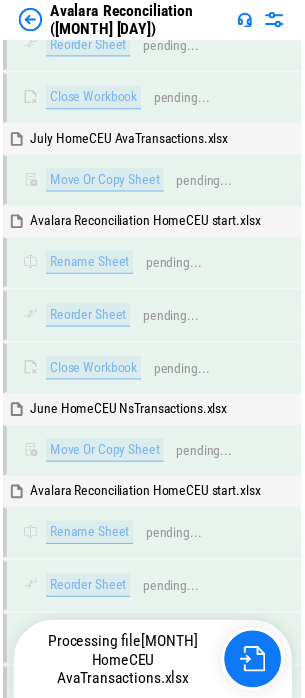 scroll, scrollTop: 460, scrollLeft: 0, axis: vertical 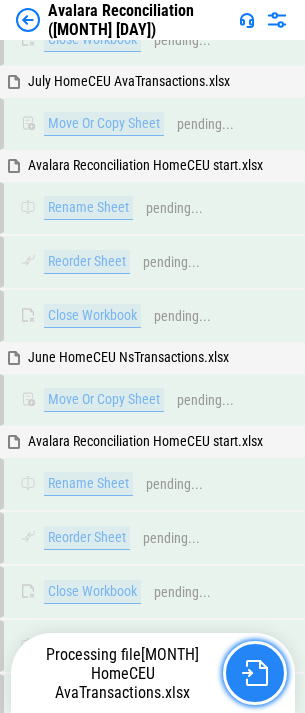click at bounding box center (255, 673) 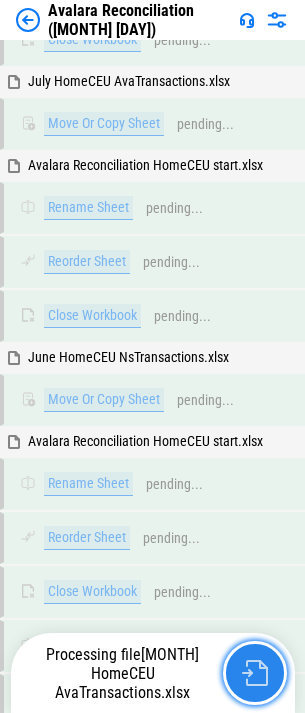 click at bounding box center [255, 673] 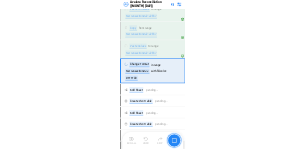 scroll, scrollTop: 27796, scrollLeft: 0, axis: vertical 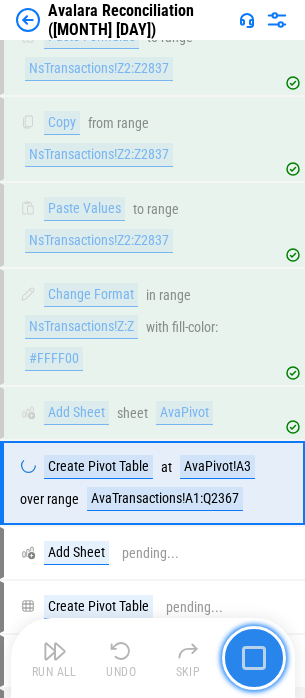 click at bounding box center [254, 658] 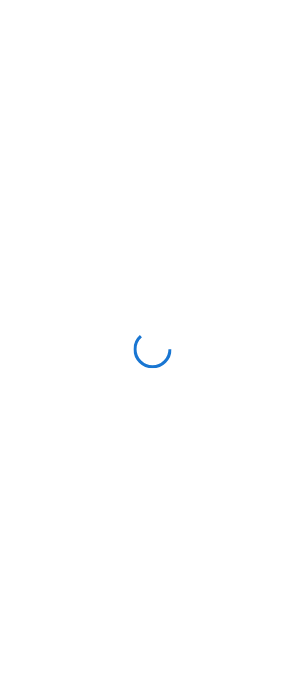 scroll, scrollTop: 0, scrollLeft: 0, axis: both 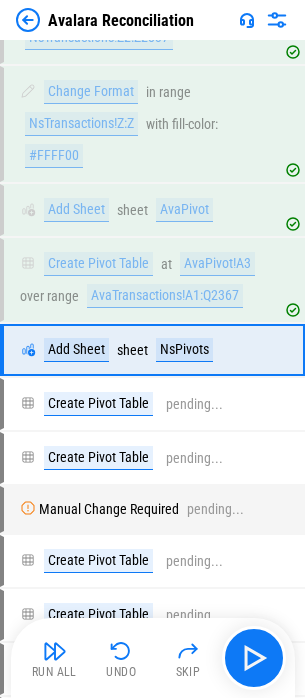 click at bounding box center [28, 20] 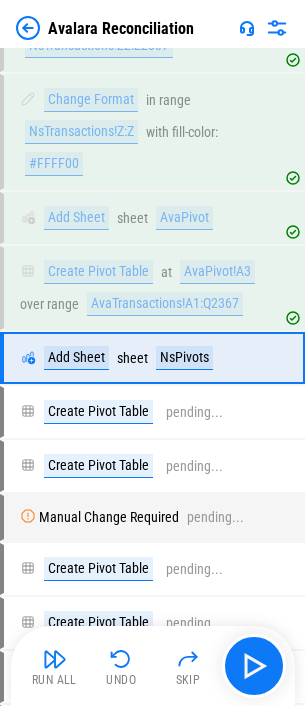 scroll, scrollTop: 0, scrollLeft: 0, axis: both 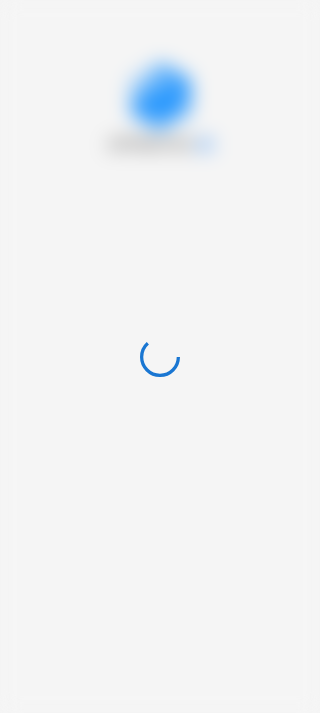 click at bounding box center (160, 356) 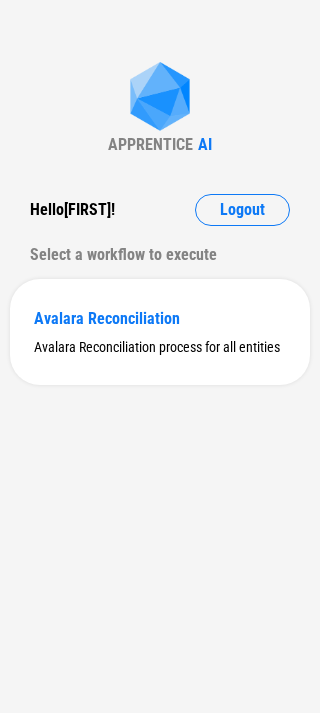 click on "APPRENTICE AI Hello  [FIRST] ! Logout Select a workflow to execute Avalara Reconciliation Avalara Reconciliation process for all entities" at bounding box center (160, 356) 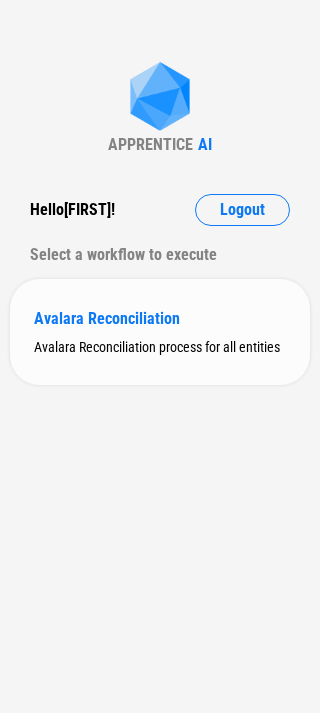 click on "Avalara Reconciliation Avalara Reconciliation process for all entities" at bounding box center [160, 332] 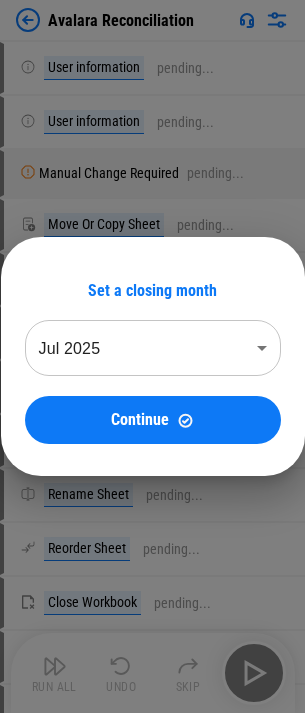 click on "Avalara Reconciliation  User information pending... User information pending... Manual Change Required pending... Move Or Copy Sheet pending... Rename Sheet pending... Reorder Sheet pending... Close Workbook pending... Move Or Copy Sheet pending... Rename Sheet pending... Reorder Sheet pending... Close Workbook pending... Move Or Copy Sheet pending... Rename Sheet pending... Reorder Sheet pending... Close Workbook pending... Rename Sheet pending... Add Columns pending... Update pending... Update pending... Copy pending... Paste Formulas pending... Change Format pending... Add Columns pending... Set filter pending... Update pending... Apply Filter pending... Update pending... Clear All Filters pending... Set filter pending... Apply Filter pending... Update pending... Clear All Filters pending... Change Format pending... Apply Filter pending... Apply Filter pending... Change Format pending... Update pending... Copy pending... Paste Formulas pending... Apply Filter pending... Manual Change Required Copy" at bounding box center (152, 356) 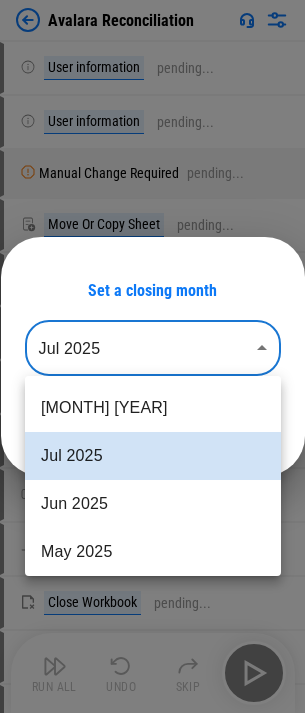 click on "Jun 2025" at bounding box center [153, 504] 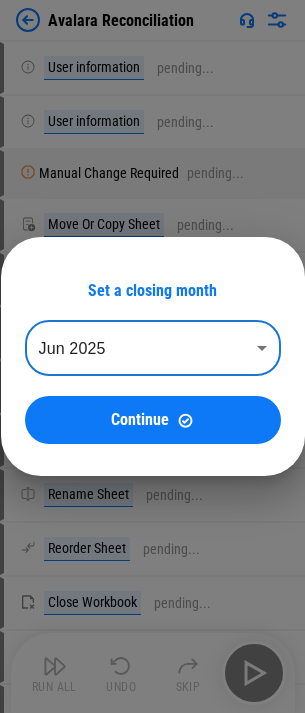 click on "Continue" at bounding box center [153, 420] 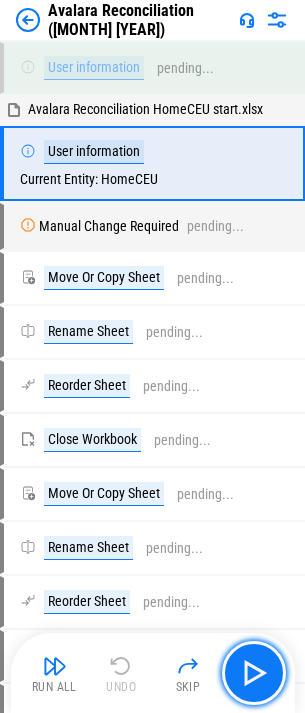 click at bounding box center [254, 673] 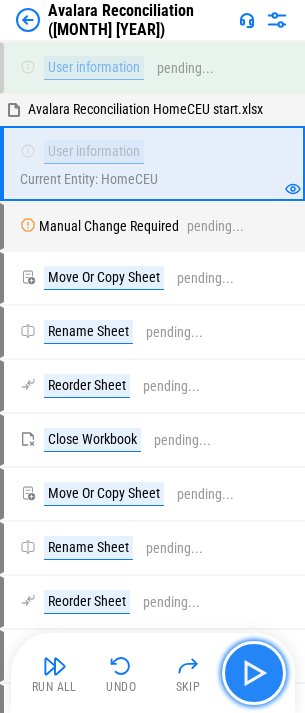 click at bounding box center [254, 673] 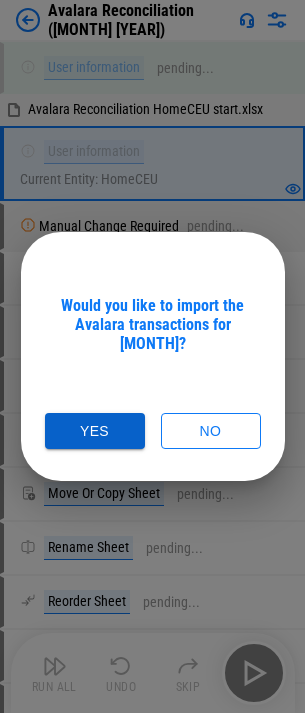 click on "Yes" at bounding box center (95, 431) 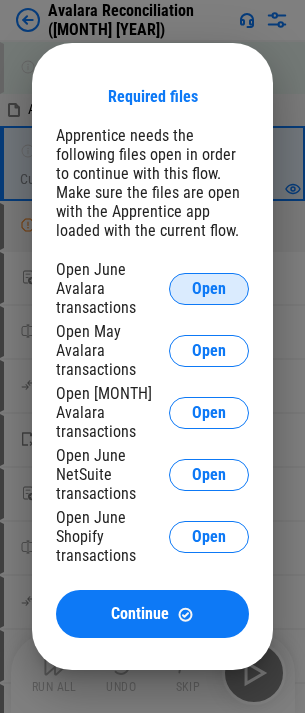 click on "Open" at bounding box center (209, 289) 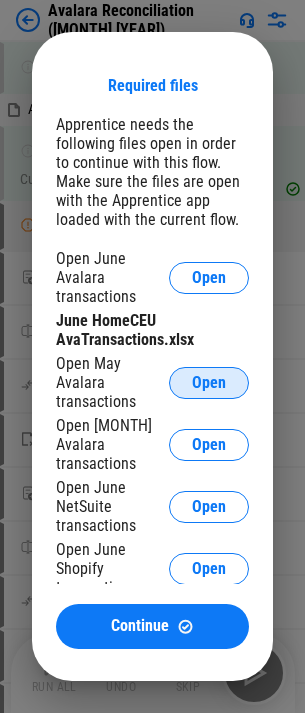 click on "Open" at bounding box center [209, 383] 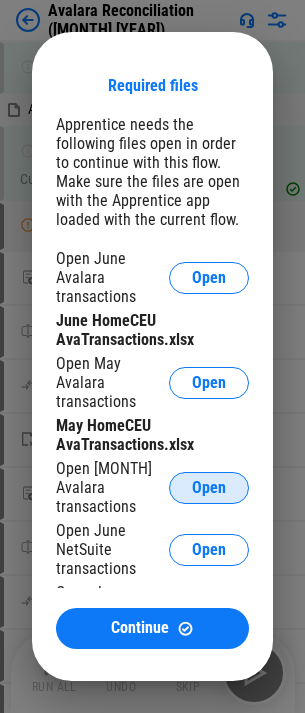click on "Open" at bounding box center (209, 488) 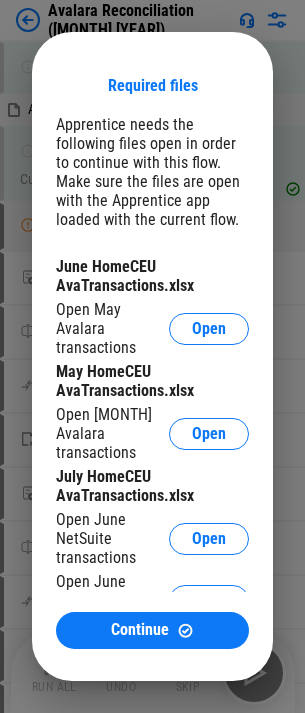 scroll, scrollTop: 96, scrollLeft: 0, axis: vertical 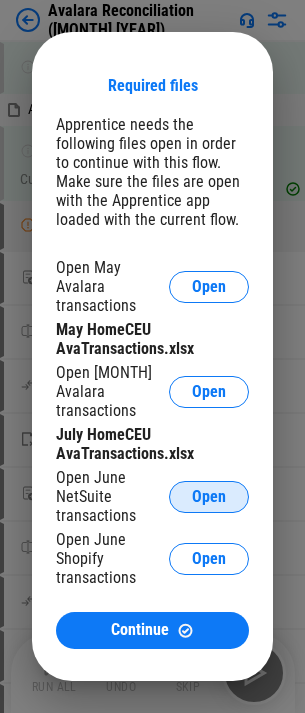 click on "Open" at bounding box center [209, 497] 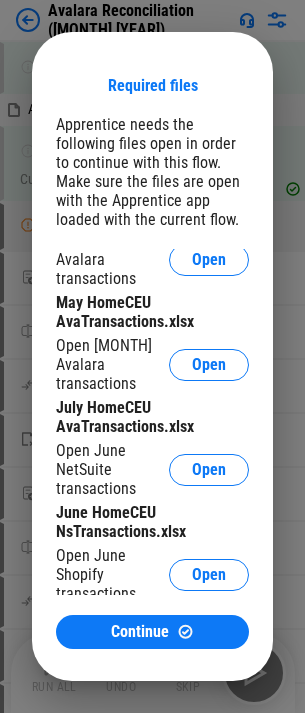 scroll, scrollTop: 136, scrollLeft: 0, axis: vertical 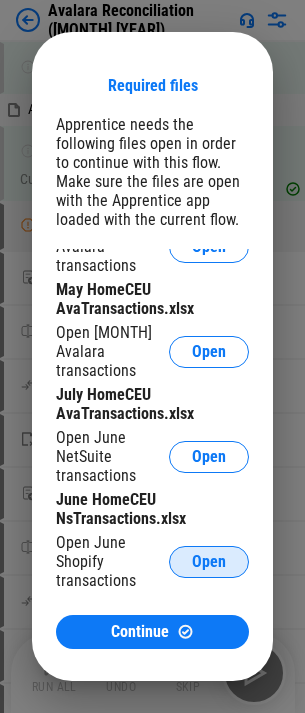 click on "Open" at bounding box center [209, 562] 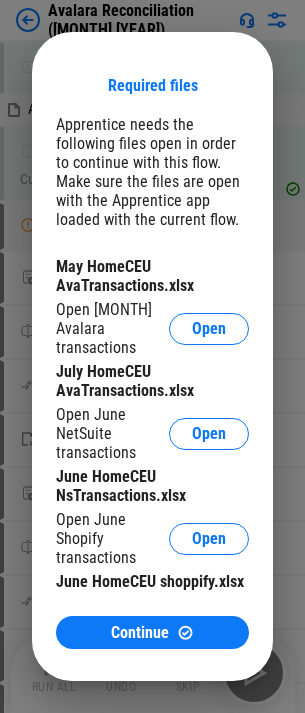 scroll, scrollTop: 177, scrollLeft: 0, axis: vertical 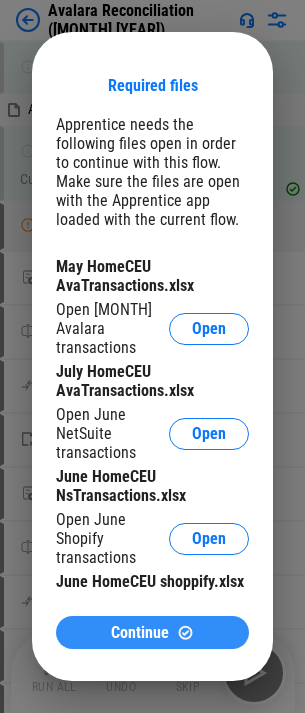 click on "Continue" at bounding box center [152, 632] 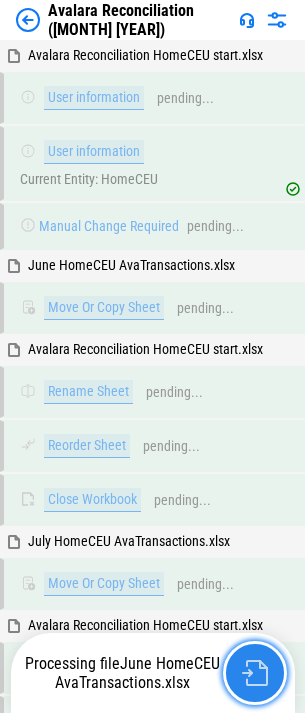 click at bounding box center (255, 673) 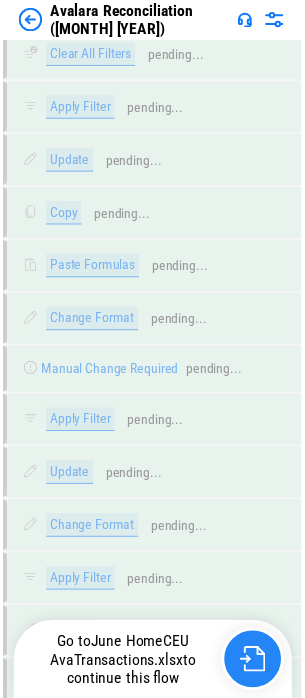 scroll, scrollTop: 22202, scrollLeft: 0, axis: vertical 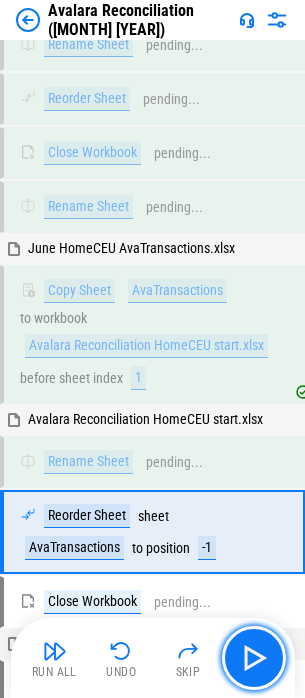 click at bounding box center [254, 658] 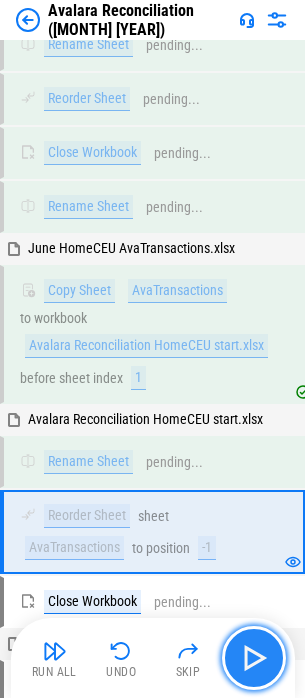click at bounding box center [254, 658] 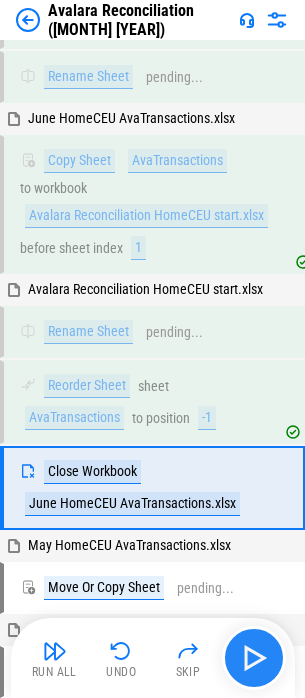 scroll, scrollTop: 22493, scrollLeft: 0, axis: vertical 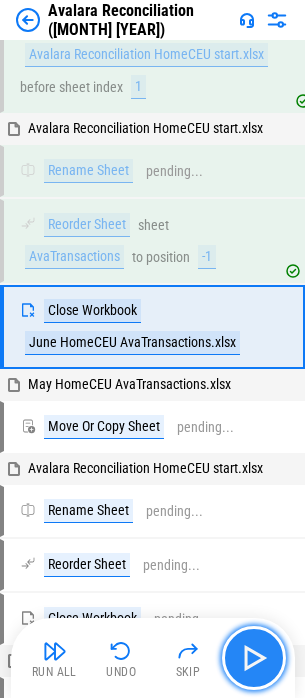 click at bounding box center (254, 658) 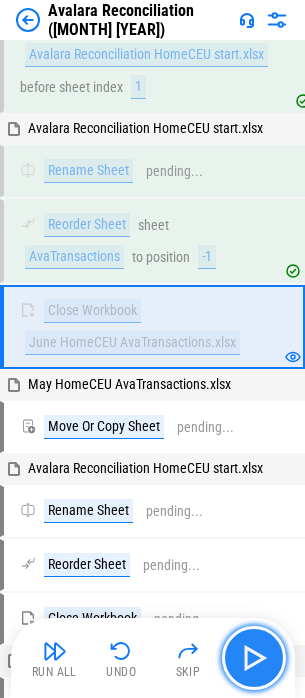 click at bounding box center (254, 658) 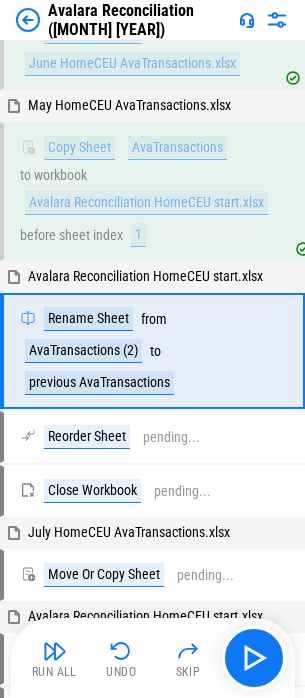 scroll, scrollTop: 22796, scrollLeft: 0, axis: vertical 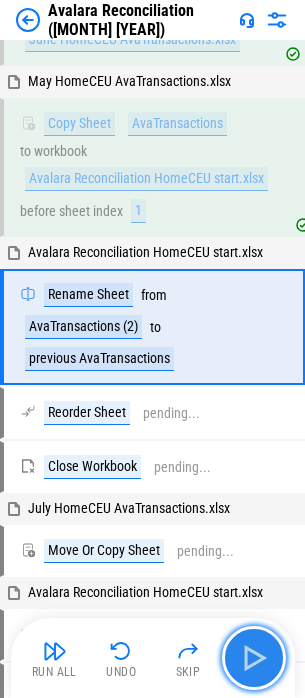 click at bounding box center (254, 658) 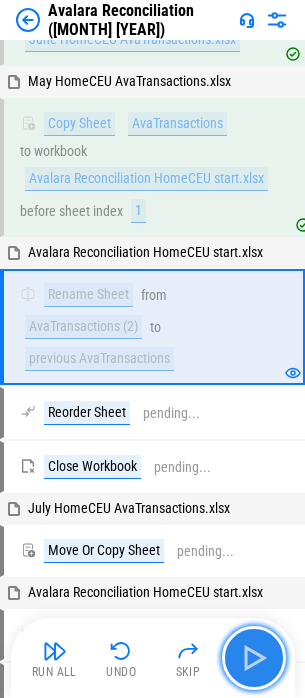click at bounding box center [254, 658] 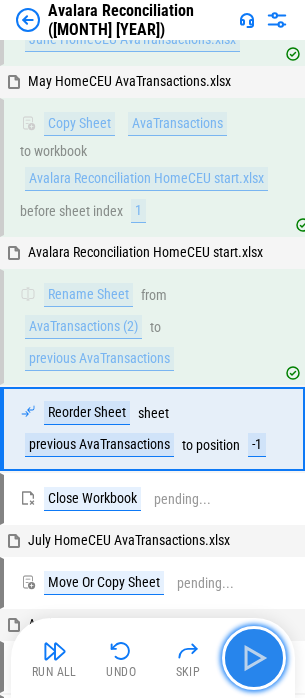 click at bounding box center (254, 658) 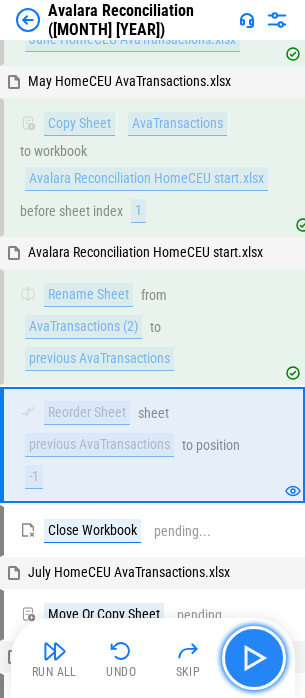 click at bounding box center [254, 658] 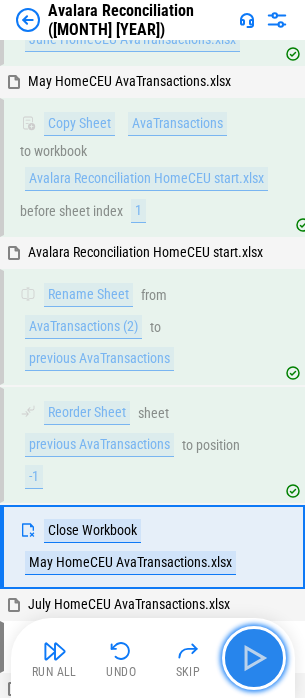 click at bounding box center (254, 658) 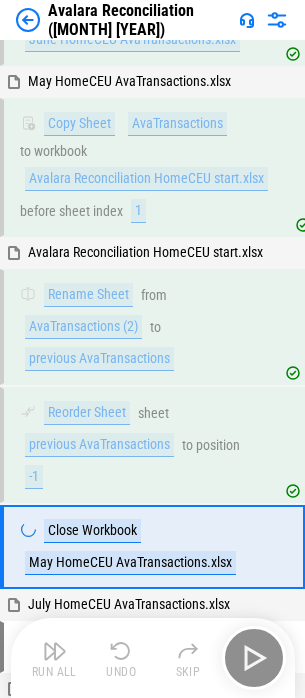 click on "Run All Undo Skip" at bounding box center (155, 658) 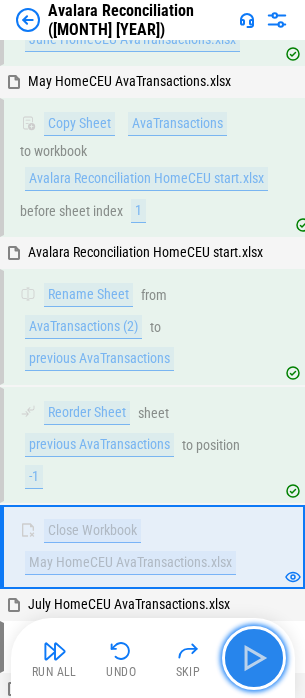 click at bounding box center [254, 658] 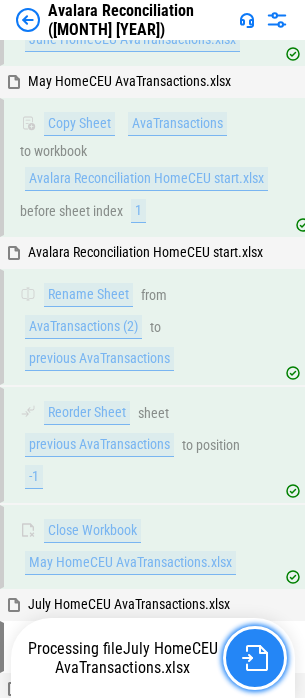 click at bounding box center (255, 658) 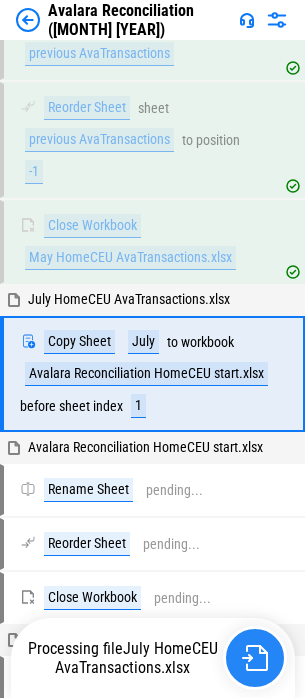 scroll, scrollTop: 23148, scrollLeft: 0, axis: vertical 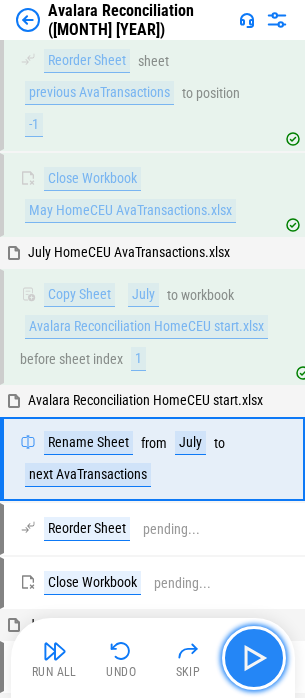 click at bounding box center [254, 658] 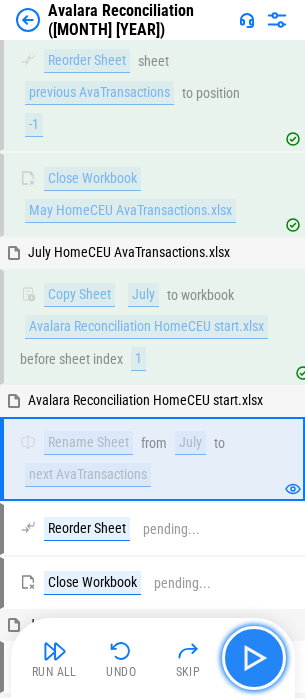 click at bounding box center [254, 658] 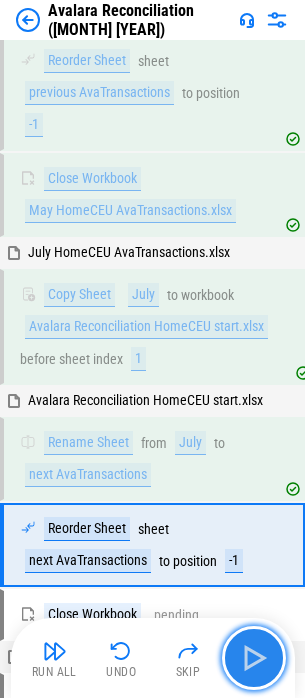 click at bounding box center (254, 658) 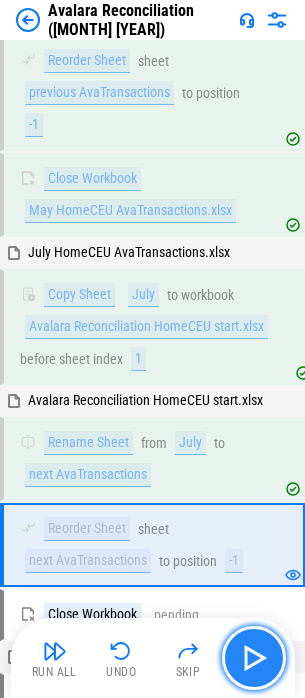 click at bounding box center [254, 658] 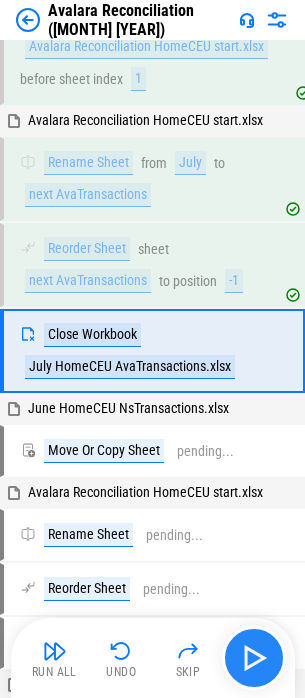 scroll, scrollTop: 23452, scrollLeft: 0, axis: vertical 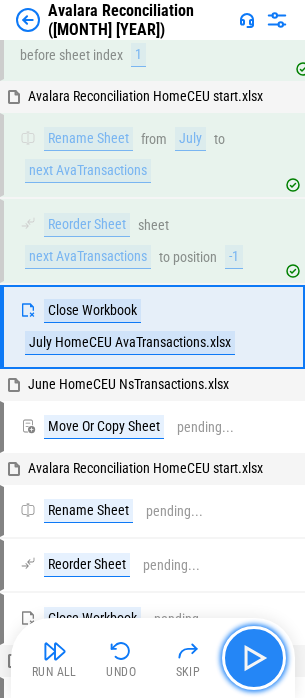 click at bounding box center (254, 658) 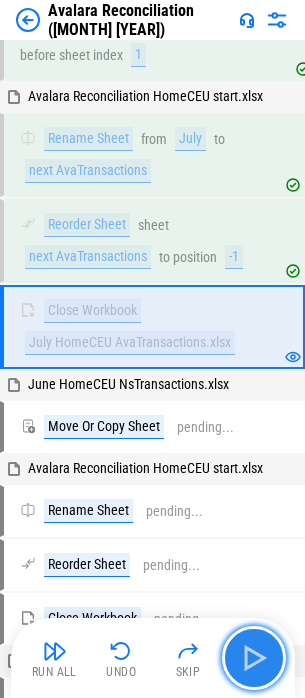 click at bounding box center [254, 658] 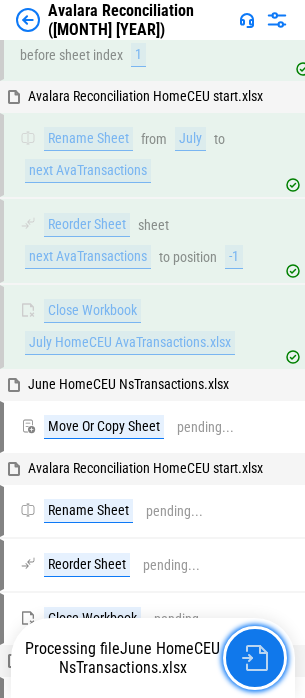 click at bounding box center (255, 658) 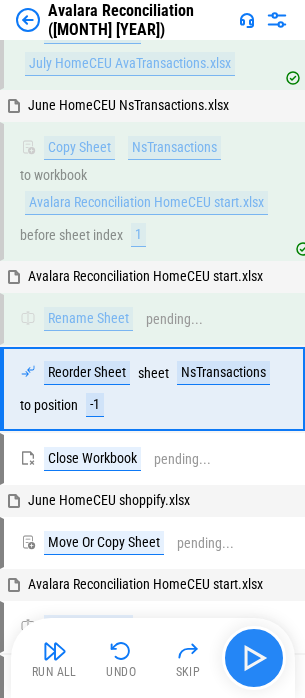 scroll, scrollTop: 23793, scrollLeft: 0, axis: vertical 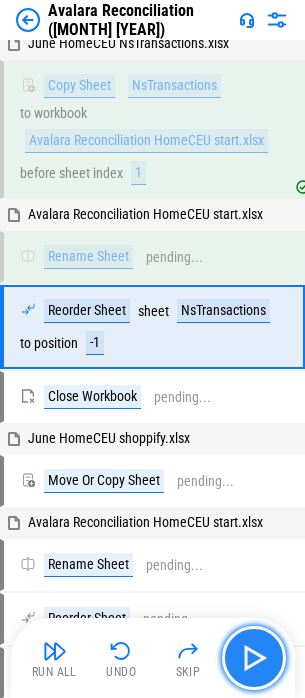 click at bounding box center [254, 658] 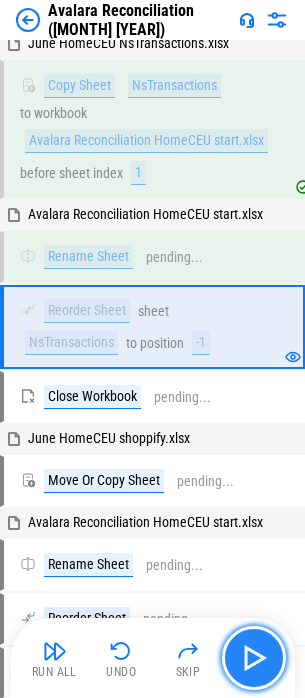 click at bounding box center (254, 658) 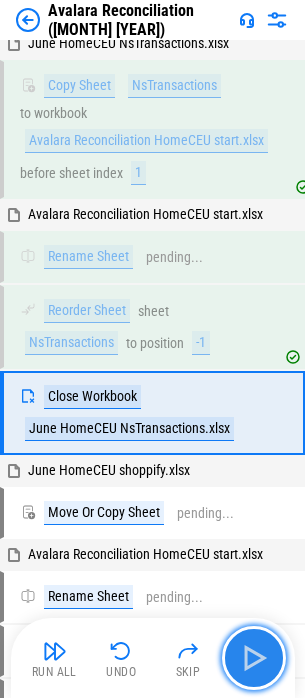 click at bounding box center [254, 658] 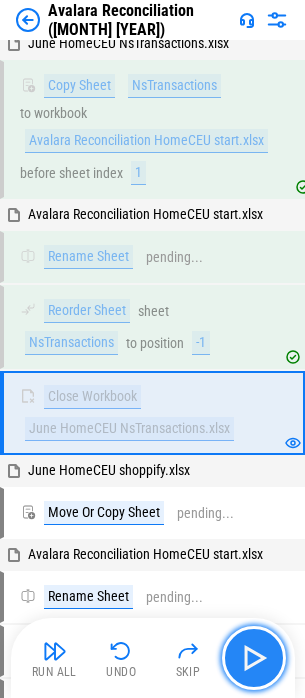 click at bounding box center (254, 658) 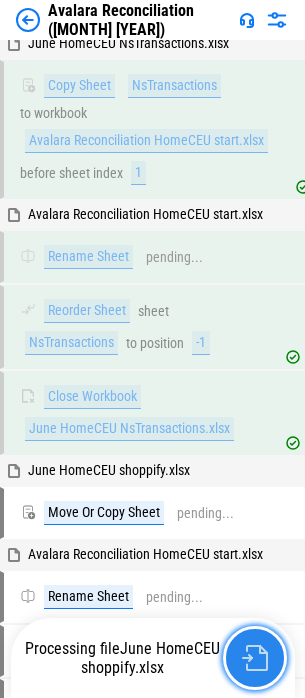 click at bounding box center (255, 658) 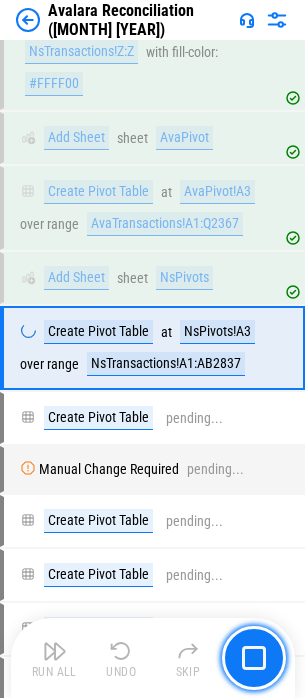 scroll, scrollTop: 28092, scrollLeft: 0, axis: vertical 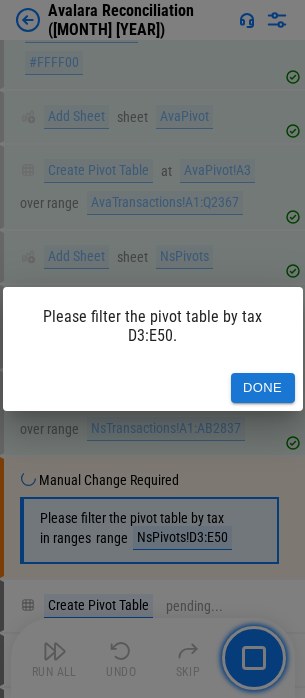 click on "Done" at bounding box center (263, 388) 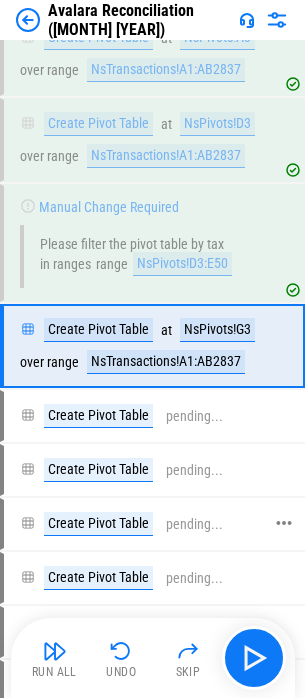 scroll, scrollTop: 28384, scrollLeft: 0, axis: vertical 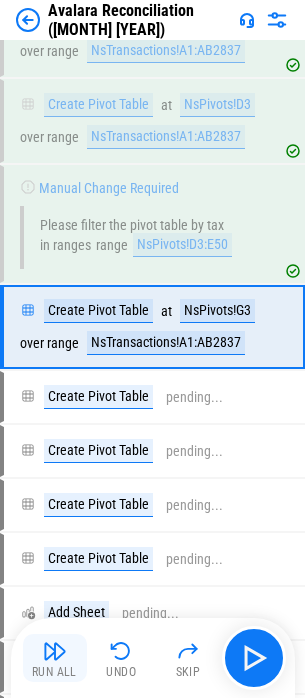 click on "Run All" at bounding box center (55, 658) 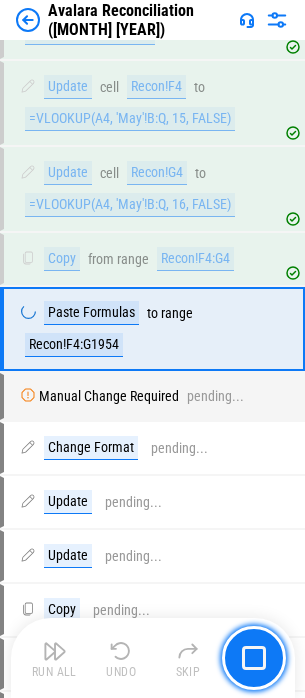 scroll, scrollTop: 30516, scrollLeft: 0, axis: vertical 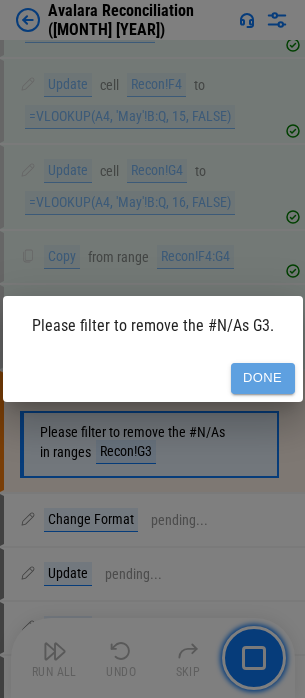 click on "Done" at bounding box center [263, 378] 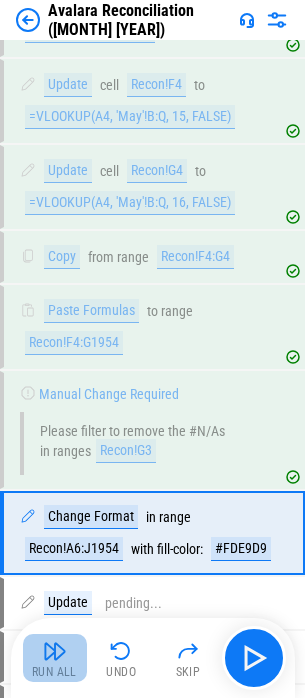 click on "Run All" at bounding box center [55, 658] 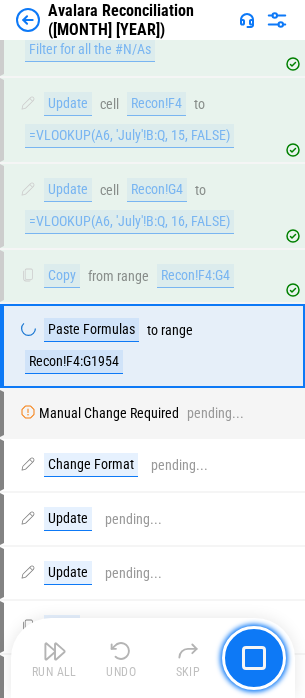scroll, scrollTop: 31550, scrollLeft: 0, axis: vertical 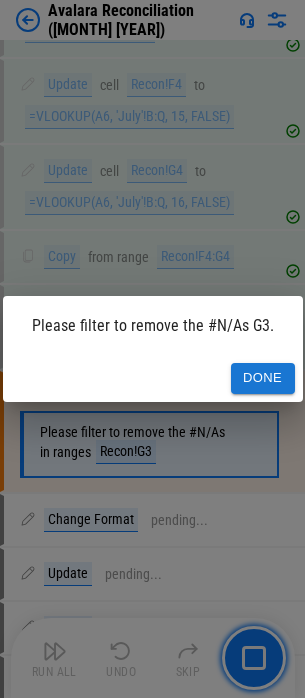 click on "Done" at bounding box center (263, 378) 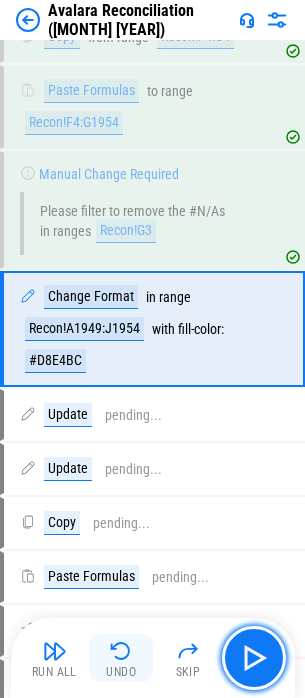 scroll, scrollTop: 31772, scrollLeft: 0, axis: vertical 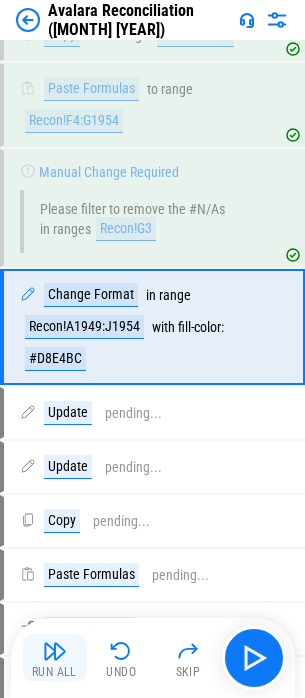 click at bounding box center (55, 651) 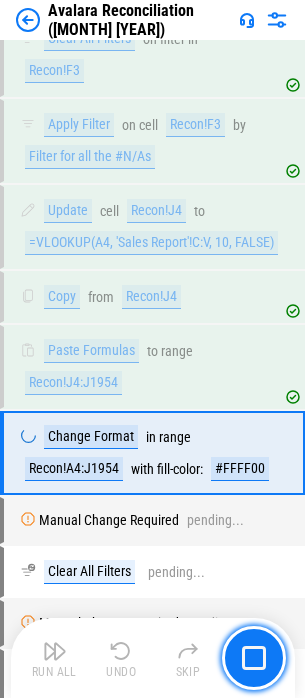 scroll, scrollTop: 32584, scrollLeft: 0, axis: vertical 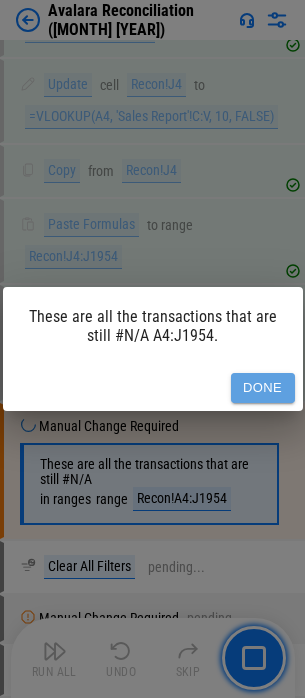 click on "Done" at bounding box center [263, 388] 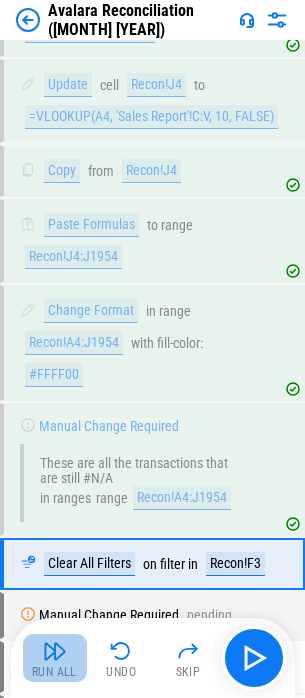 click on "Run All" at bounding box center (55, 658) 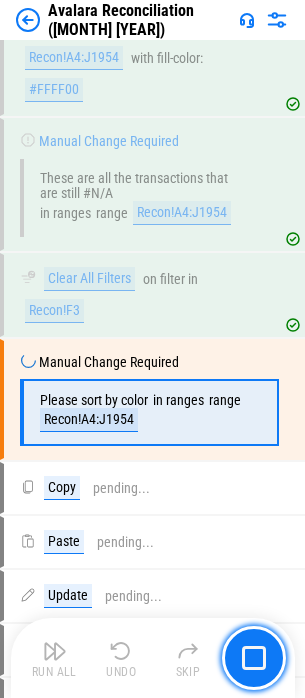 scroll, scrollTop: 32942, scrollLeft: 0, axis: vertical 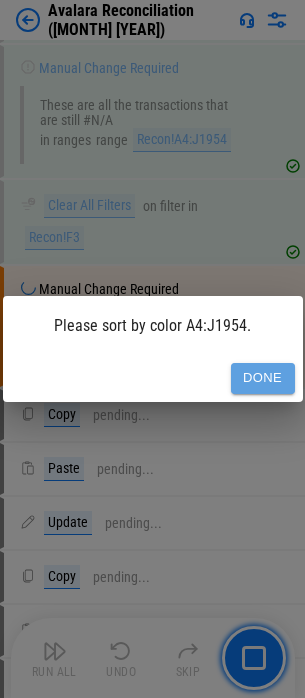 click on "Done" at bounding box center (263, 378) 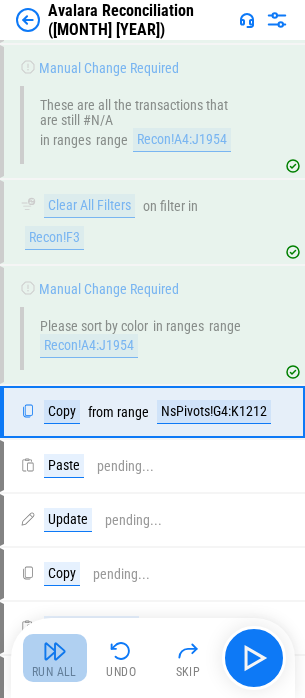 click at bounding box center [55, 651] 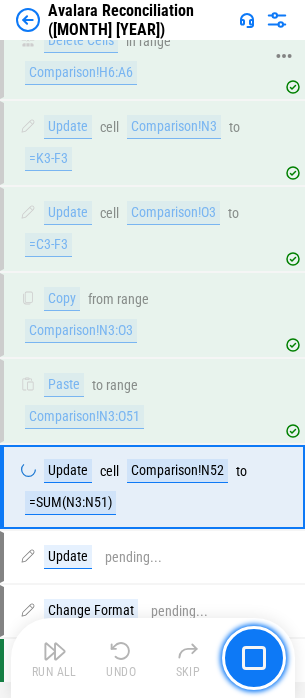 scroll, scrollTop: 34829, scrollLeft: 0, axis: vertical 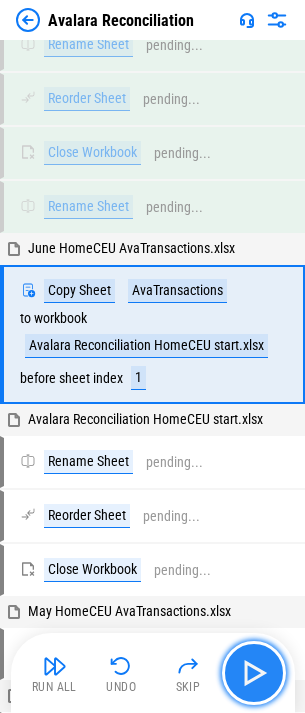 click at bounding box center (254, 673) 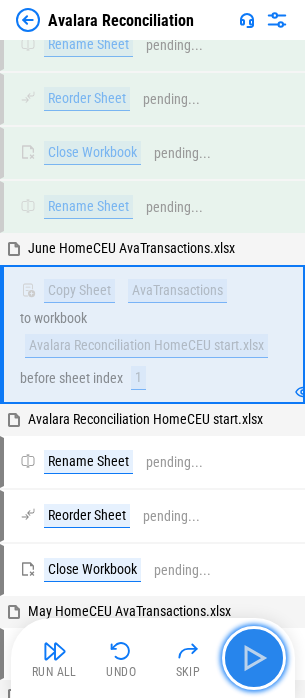 click at bounding box center (254, 658) 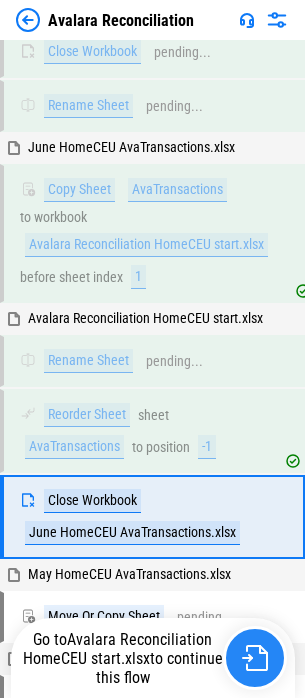 scroll, scrollTop: 22493, scrollLeft: 0, axis: vertical 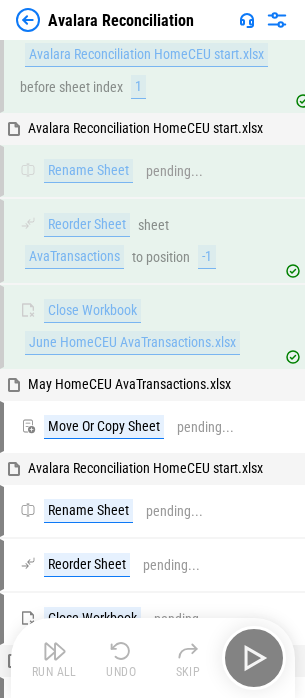 click on "Run All Undo Skip" at bounding box center [155, 658] 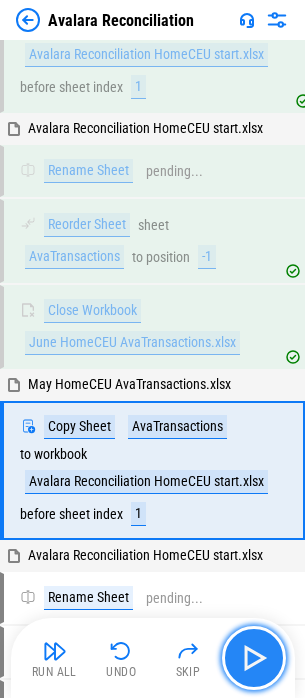 click at bounding box center [254, 658] 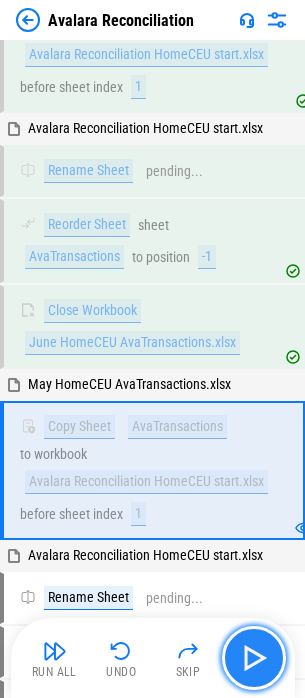 click at bounding box center [254, 658] 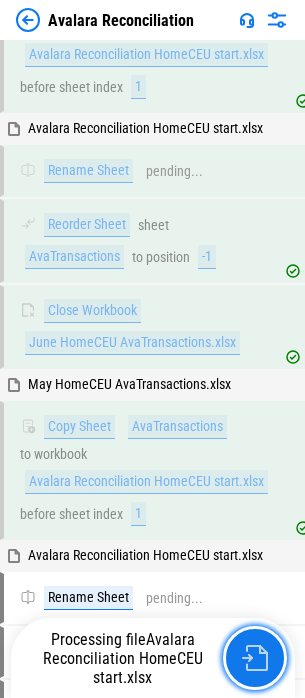 click at bounding box center (255, 658) 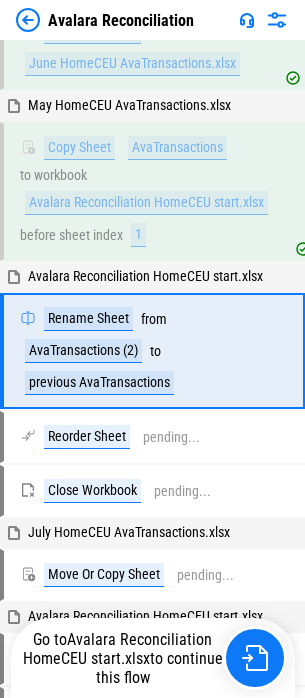 scroll, scrollTop: 22796, scrollLeft: 0, axis: vertical 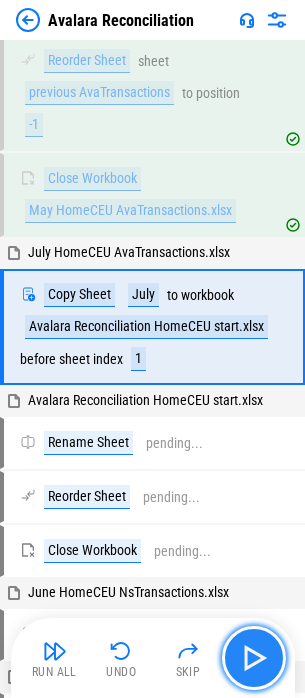 click at bounding box center (254, 658) 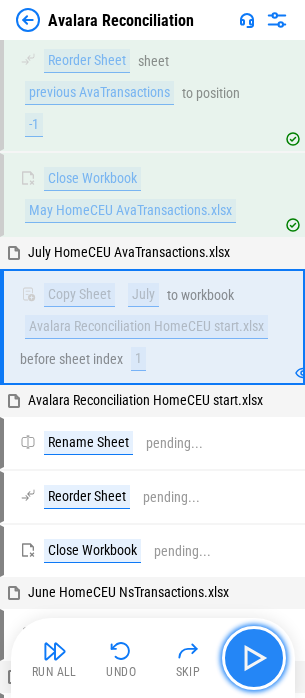click at bounding box center [254, 658] 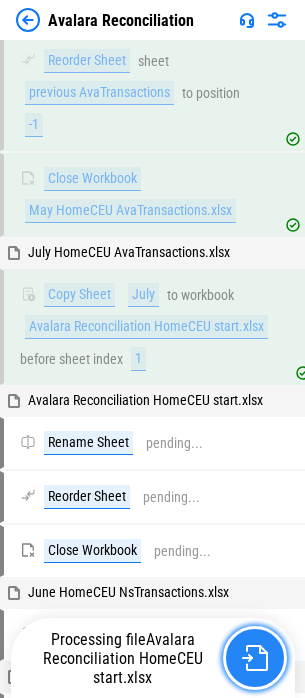 click at bounding box center (255, 658) 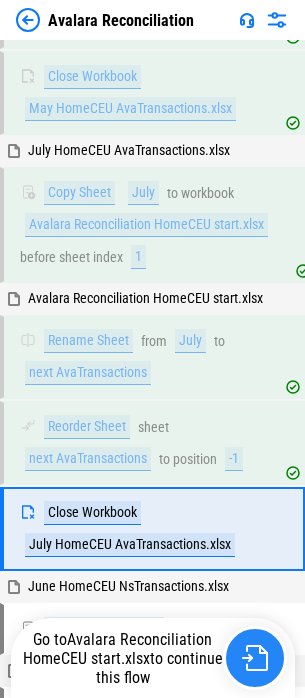 scroll, scrollTop: 23452, scrollLeft: 0, axis: vertical 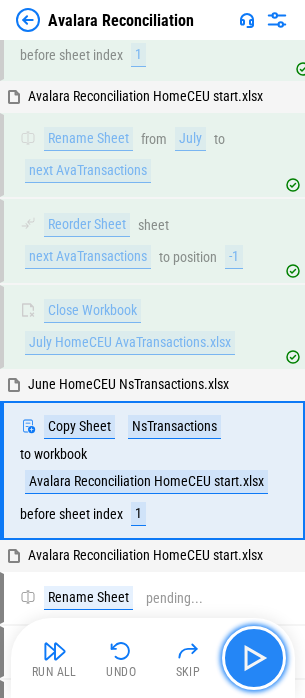 click at bounding box center (254, 658) 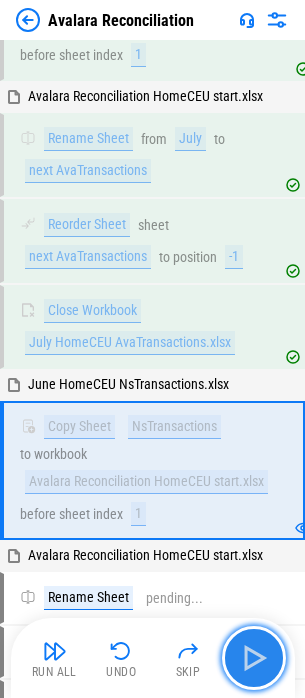 click at bounding box center (254, 658) 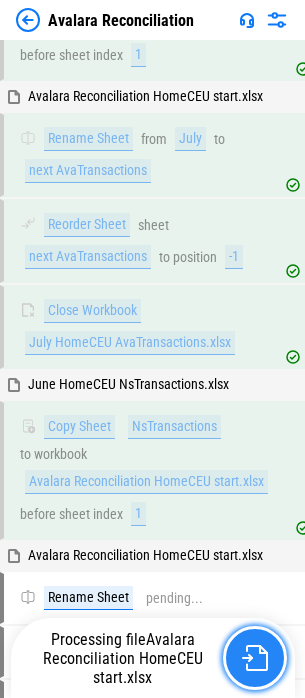 click at bounding box center (255, 658) 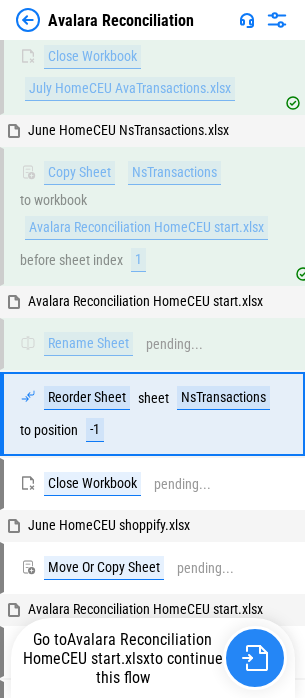 scroll, scrollTop: 23793, scrollLeft: 0, axis: vertical 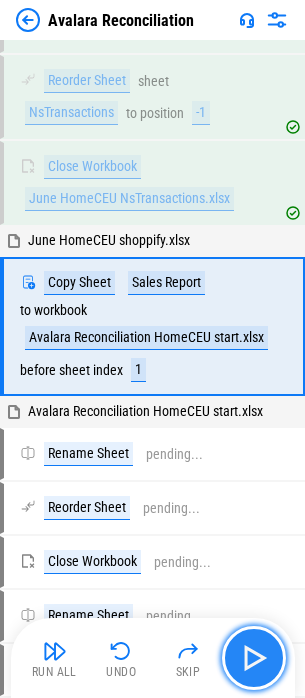 click at bounding box center (254, 658) 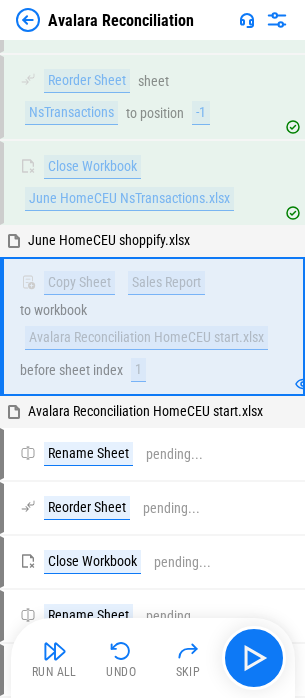 click on "Run All" at bounding box center (55, 658) 